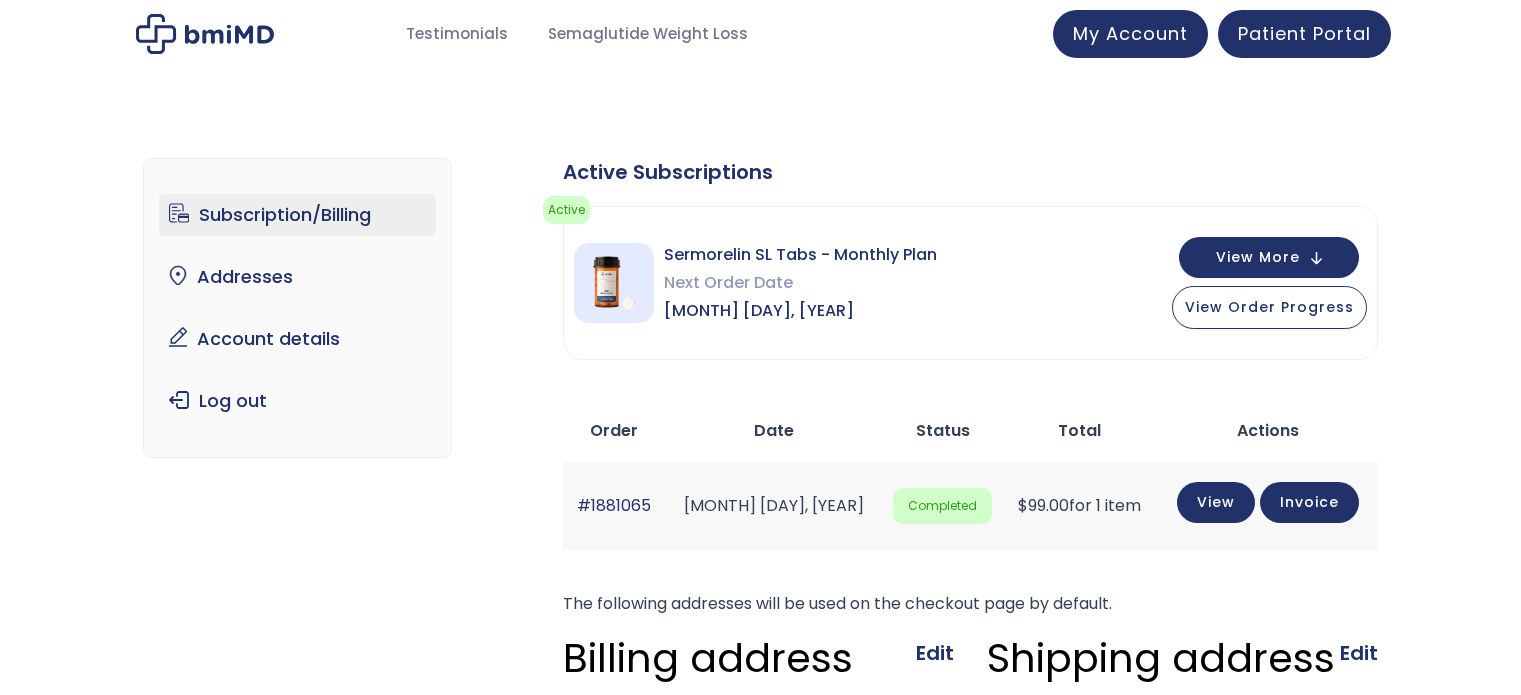 scroll, scrollTop: 0, scrollLeft: 0, axis: both 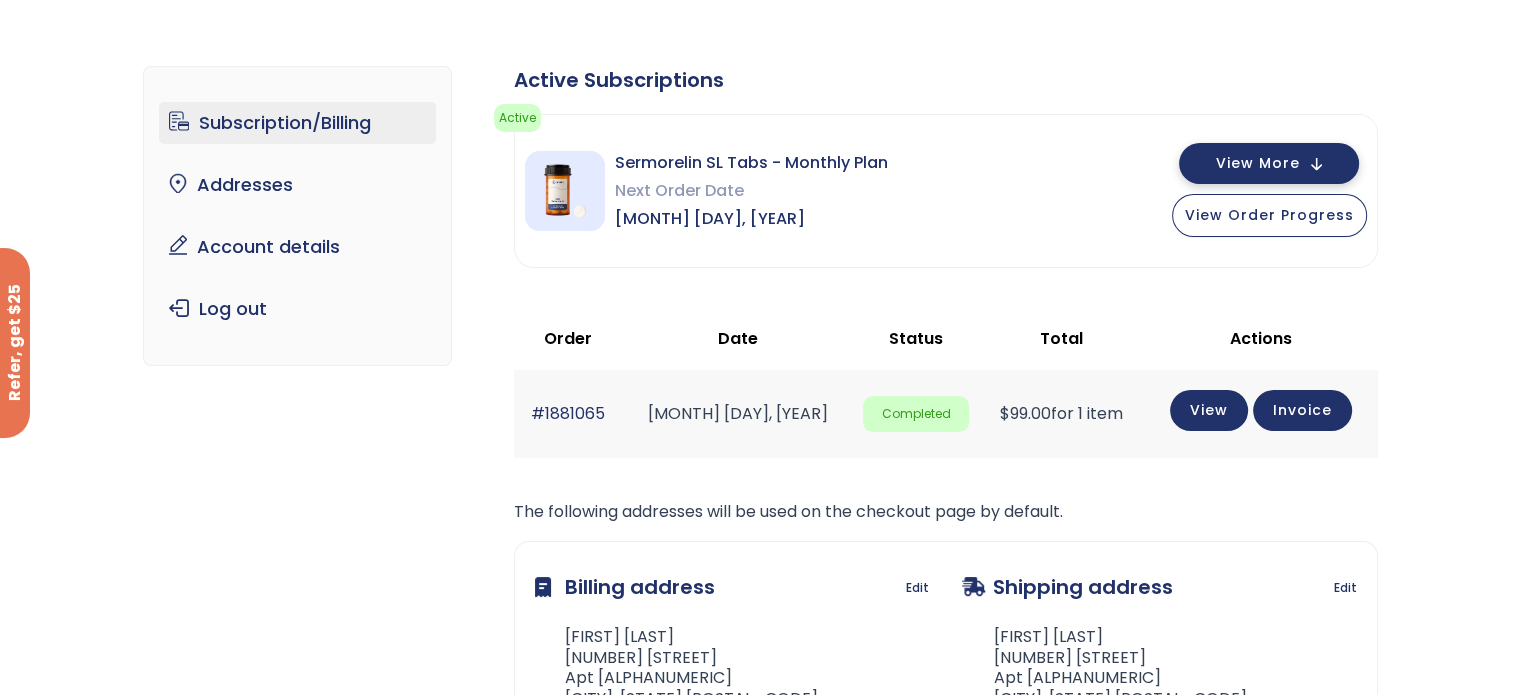 click on "View More" at bounding box center (1258, 163) 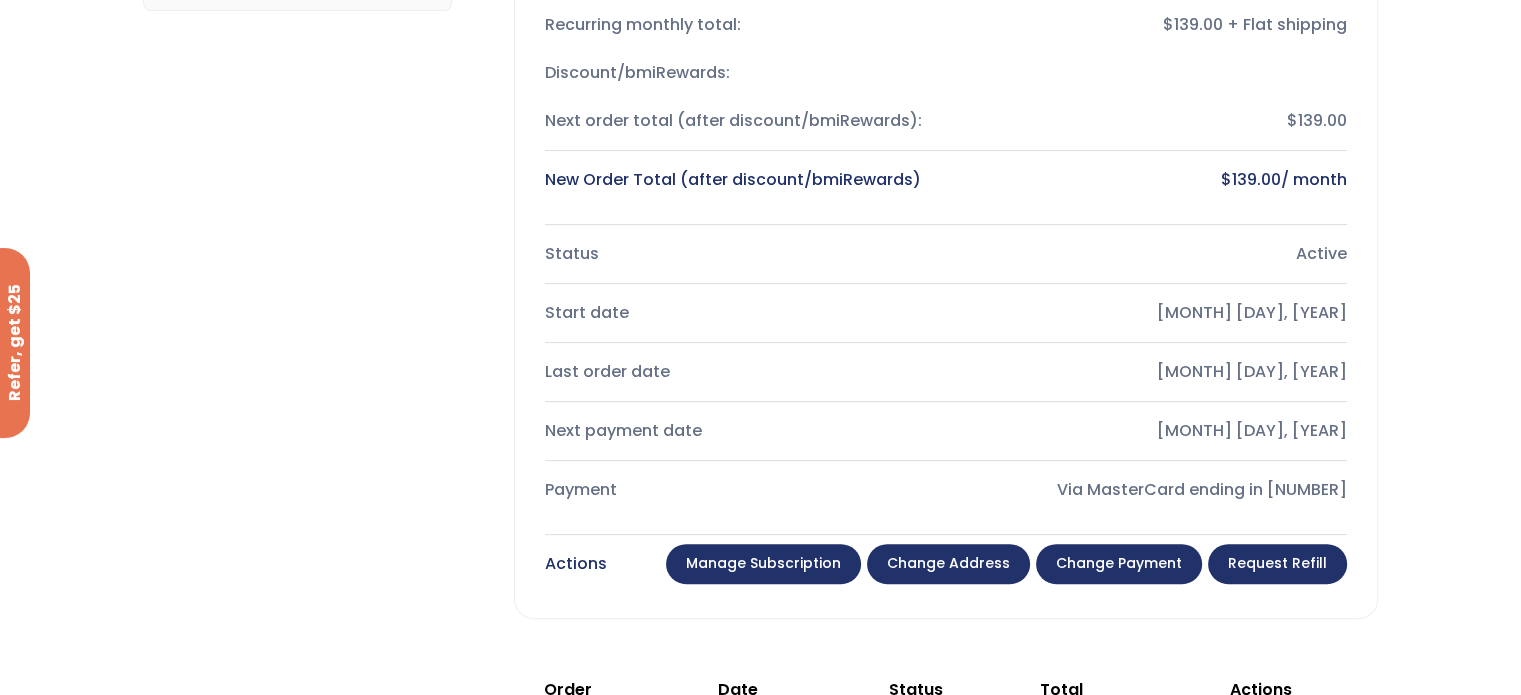 scroll, scrollTop: 492, scrollLeft: 0, axis: vertical 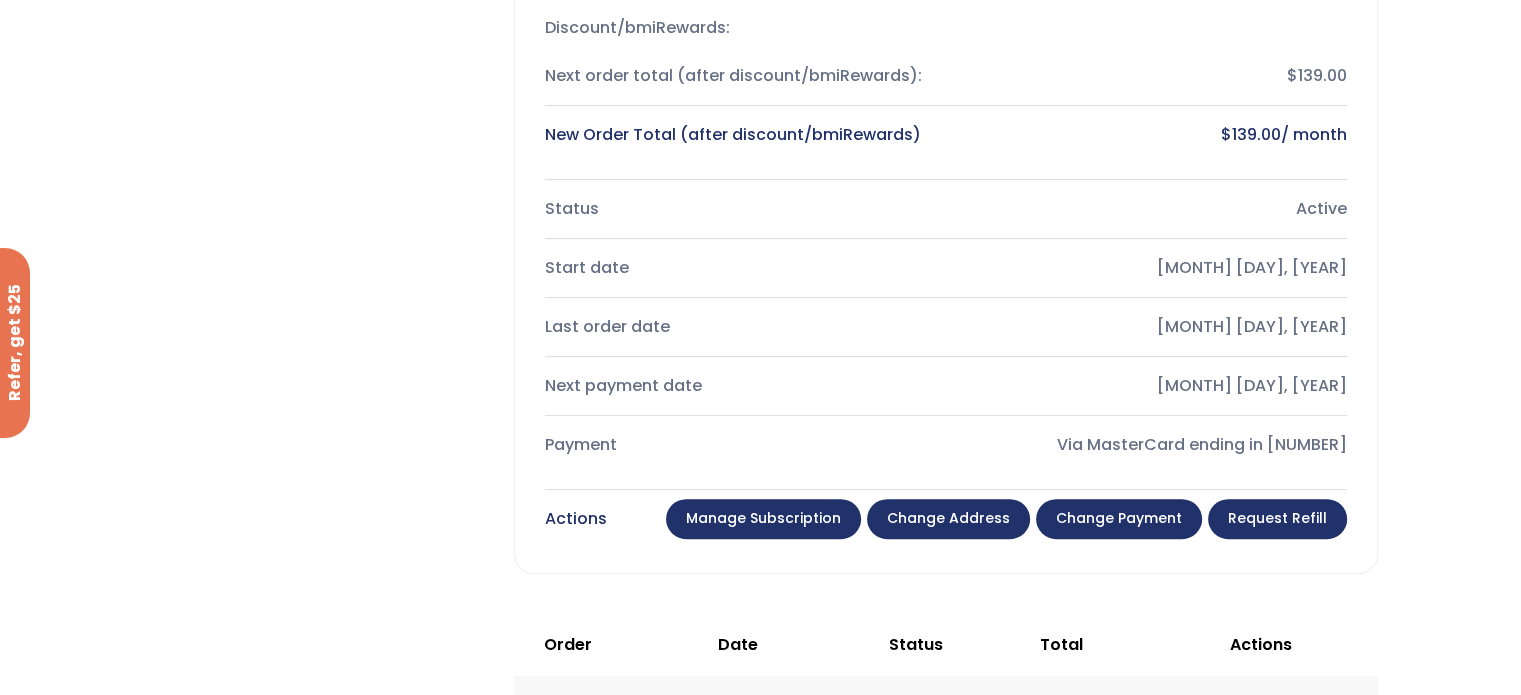 click on "Change payment" at bounding box center (1119, 519) 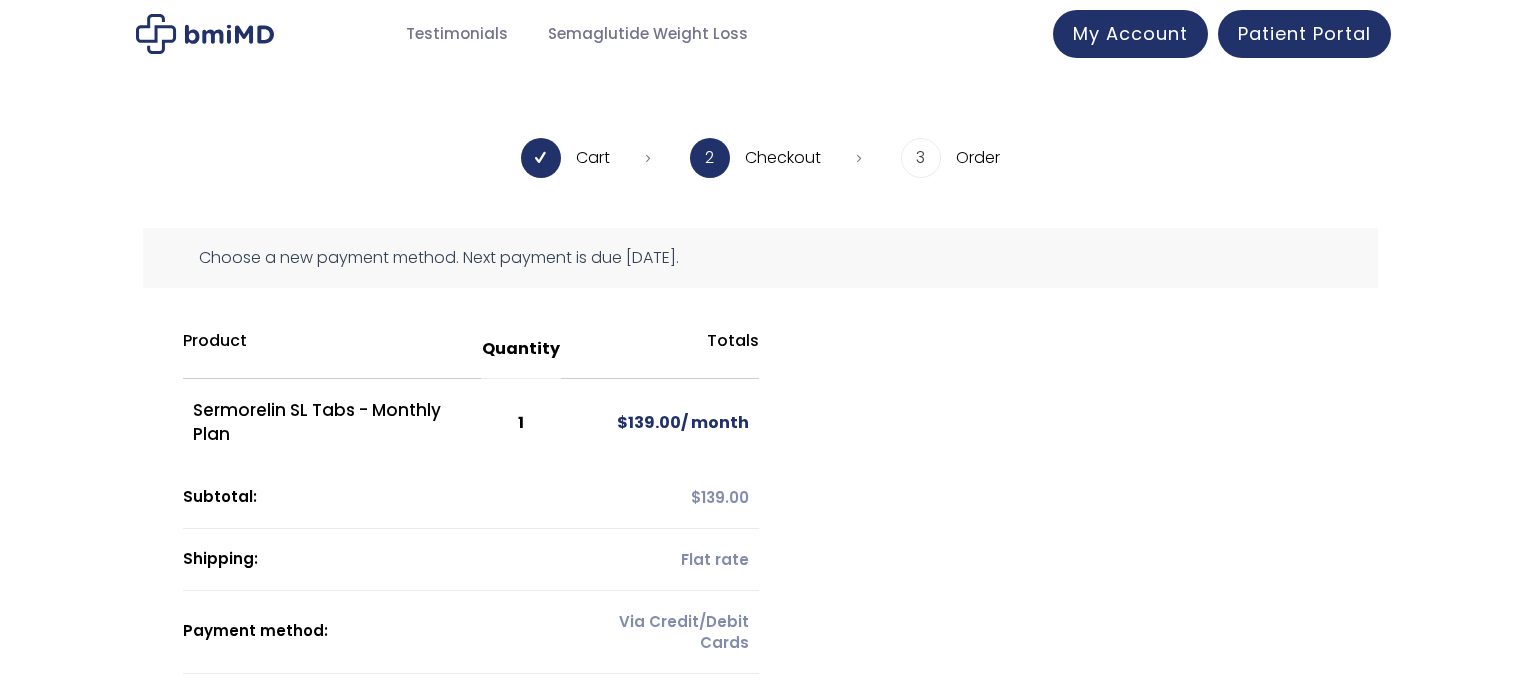 scroll, scrollTop: 0, scrollLeft: 0, axis: both 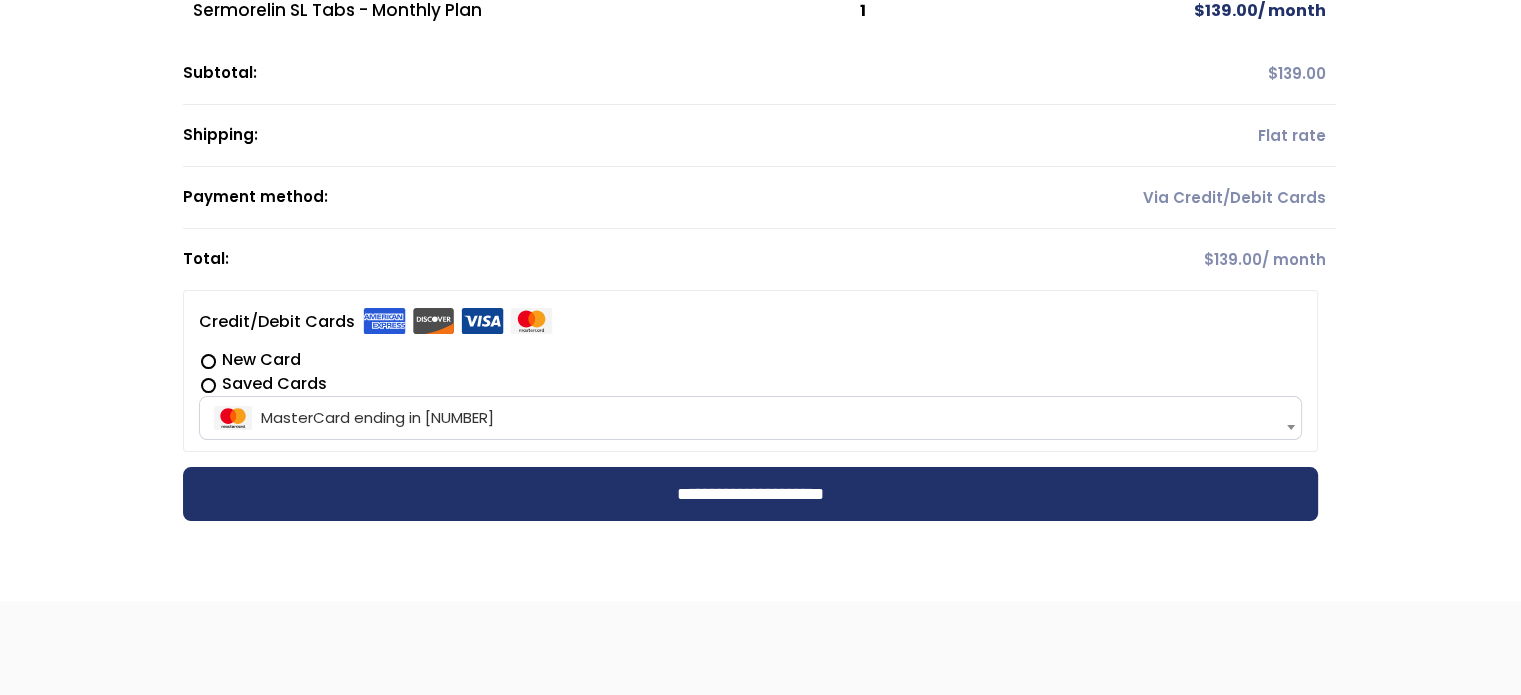 click on "New Card" at bounding box center [750, 360] 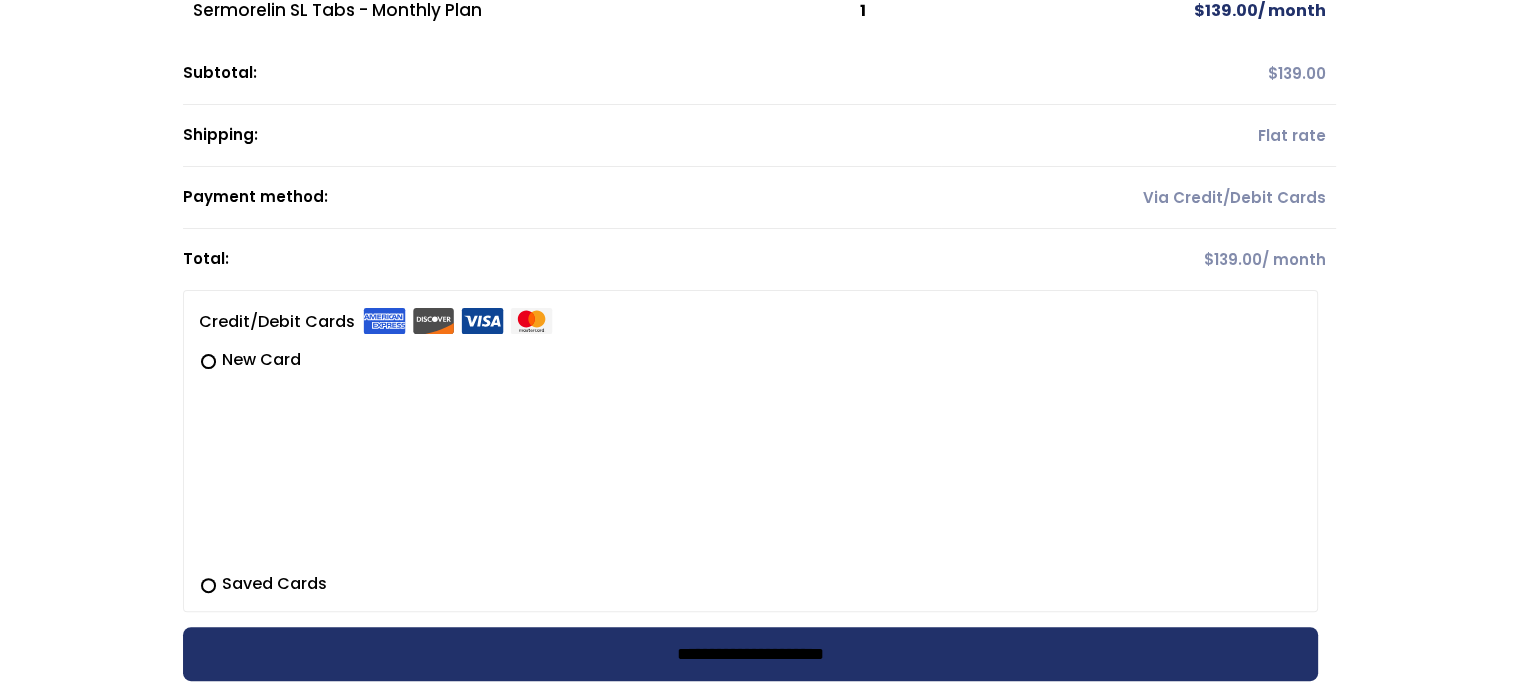 click on "**********" at bounding box center (750, 654) 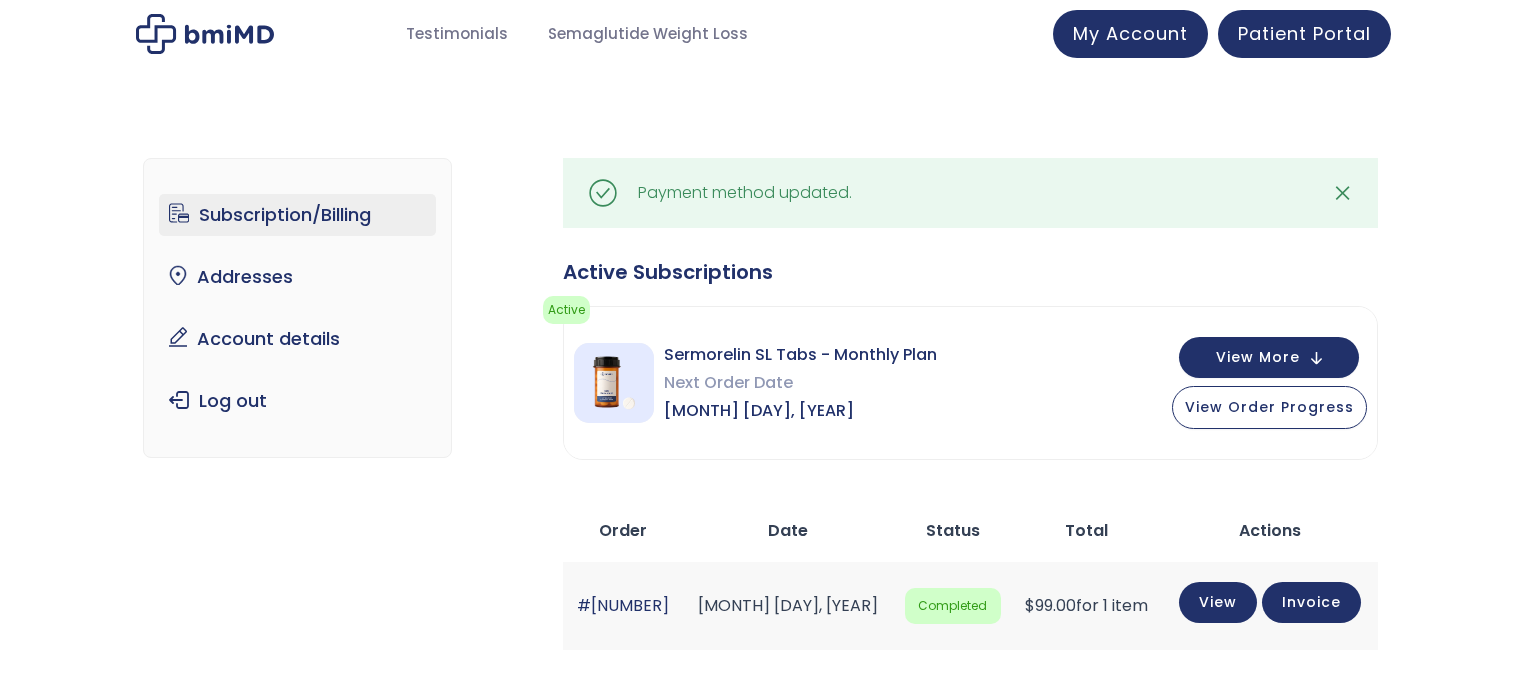 scroll, scrollTop: 0, scrollLeft: 0, axis: both 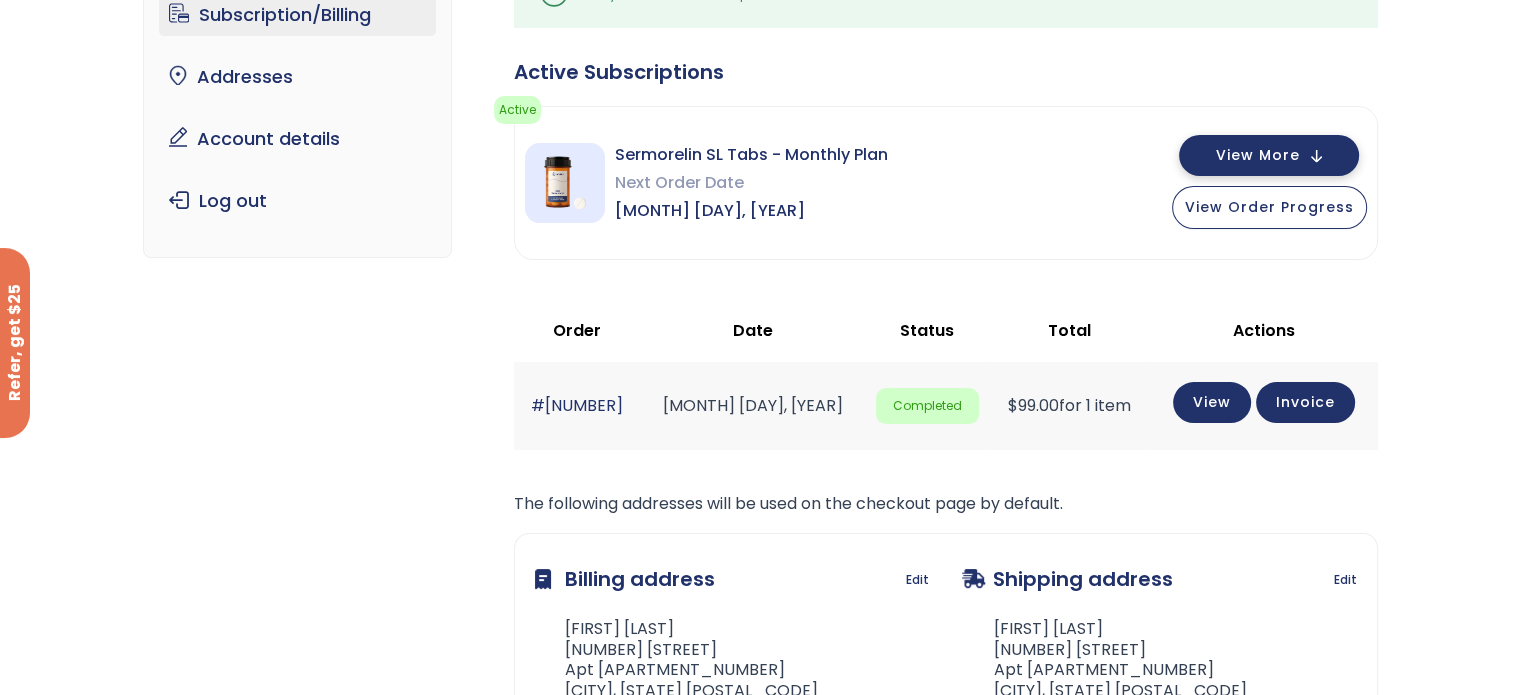 click on "View More" at bounding box center (1258, 155) 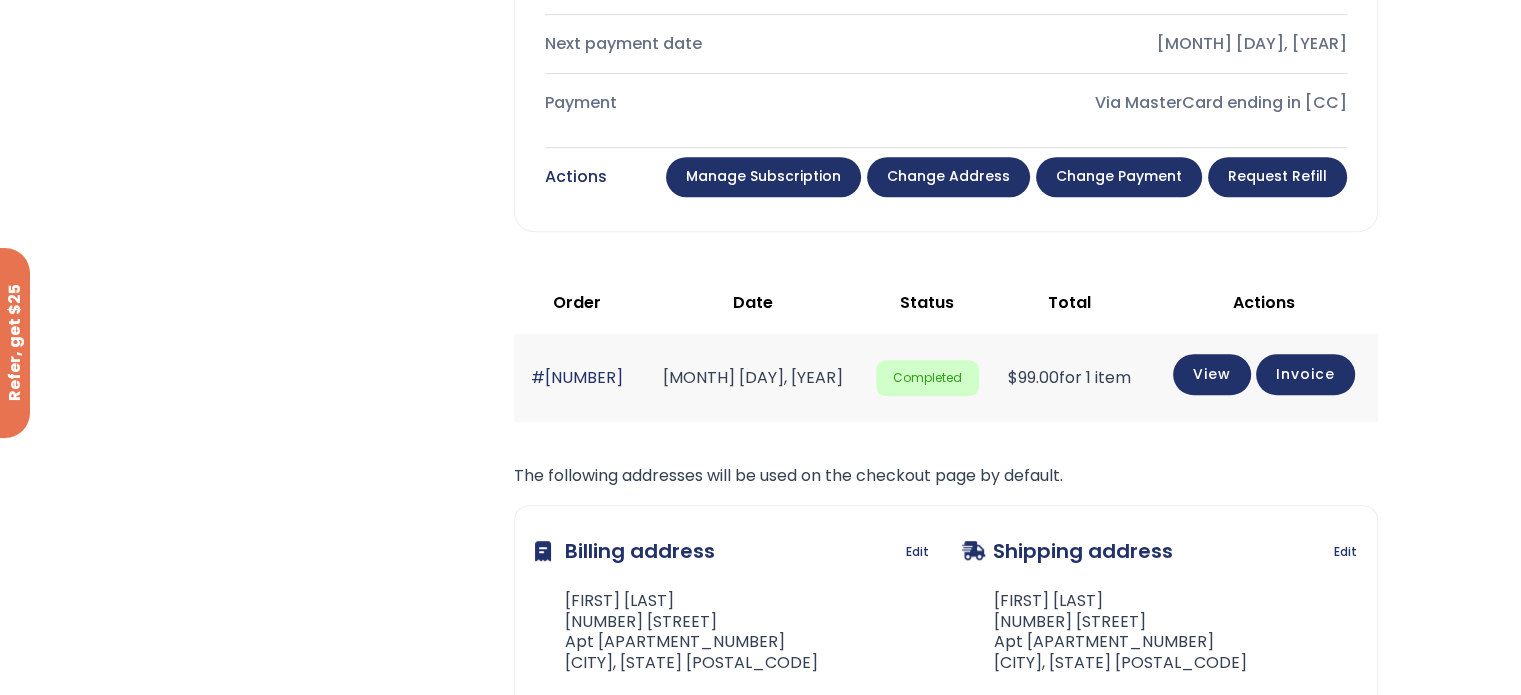 scroll, scrollTop: 900, scrollLeft: 0, axis: vertical 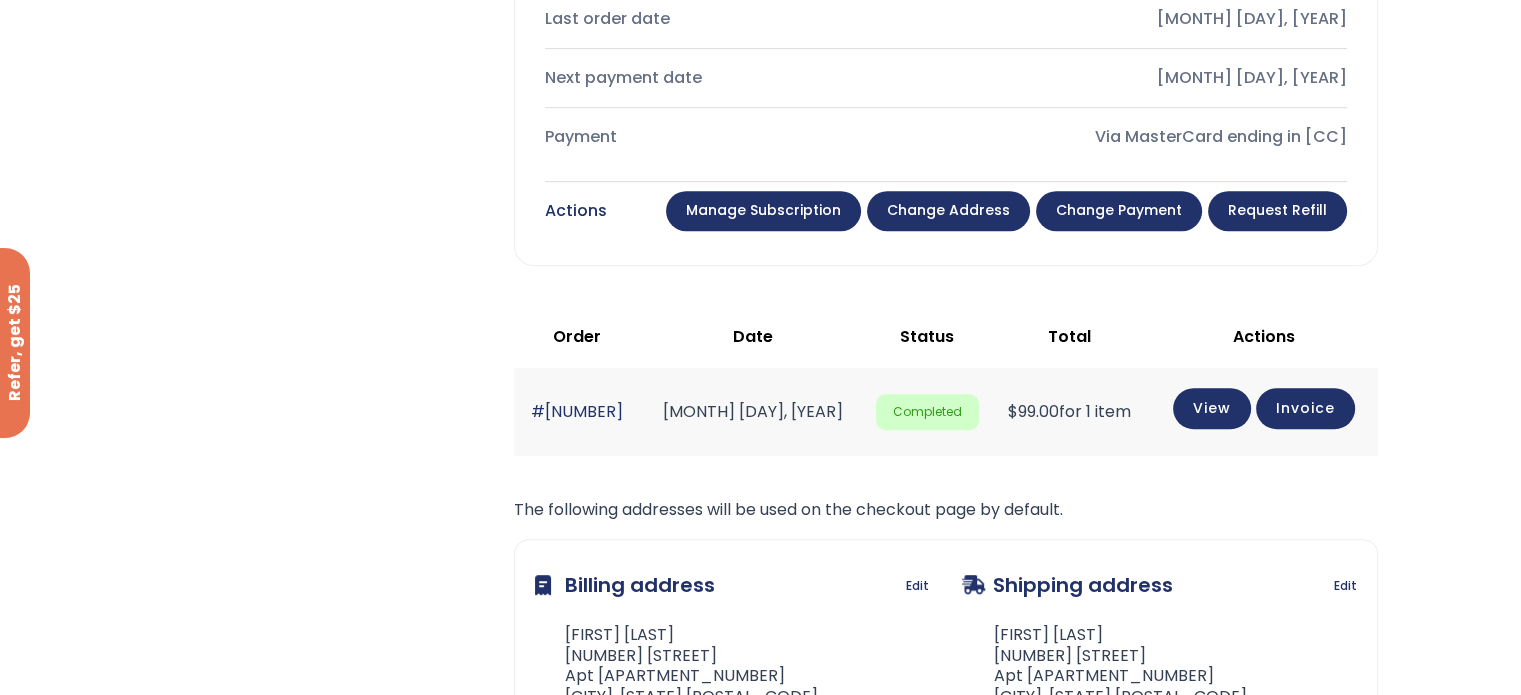 click on "Change payment" at bounding box center (1119, 211) 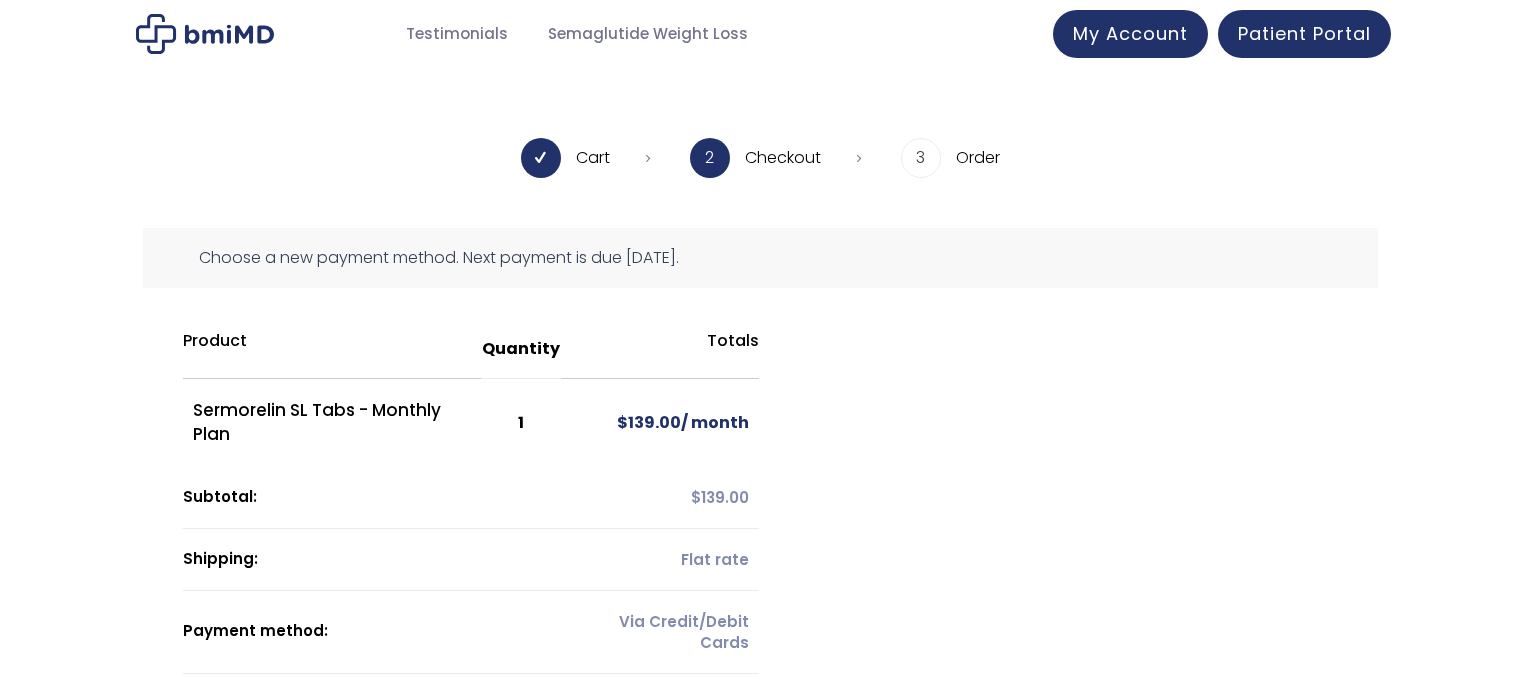 scroll, scrollTop: 0, scrollLeft: 0, axis: both 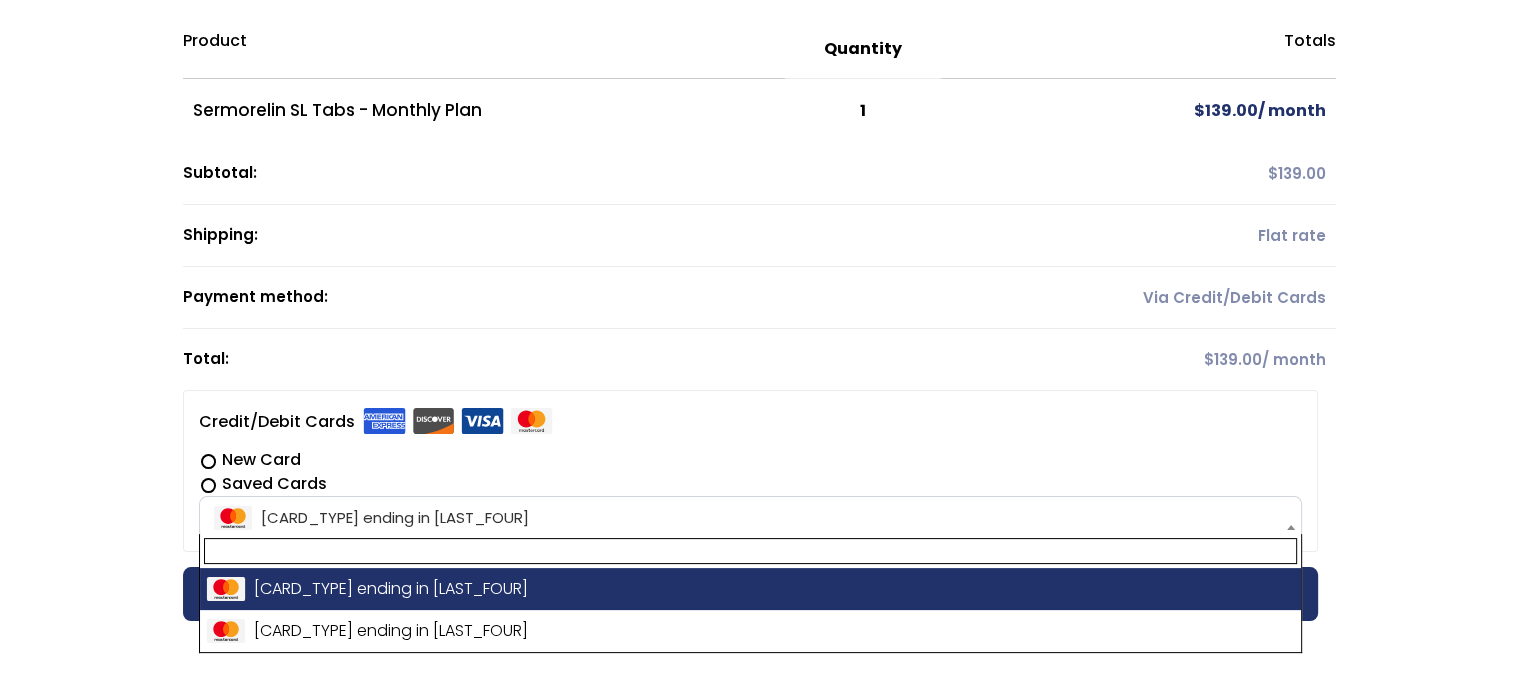click on "MasterCard ending in 0253" at bounding box center [750, 518] 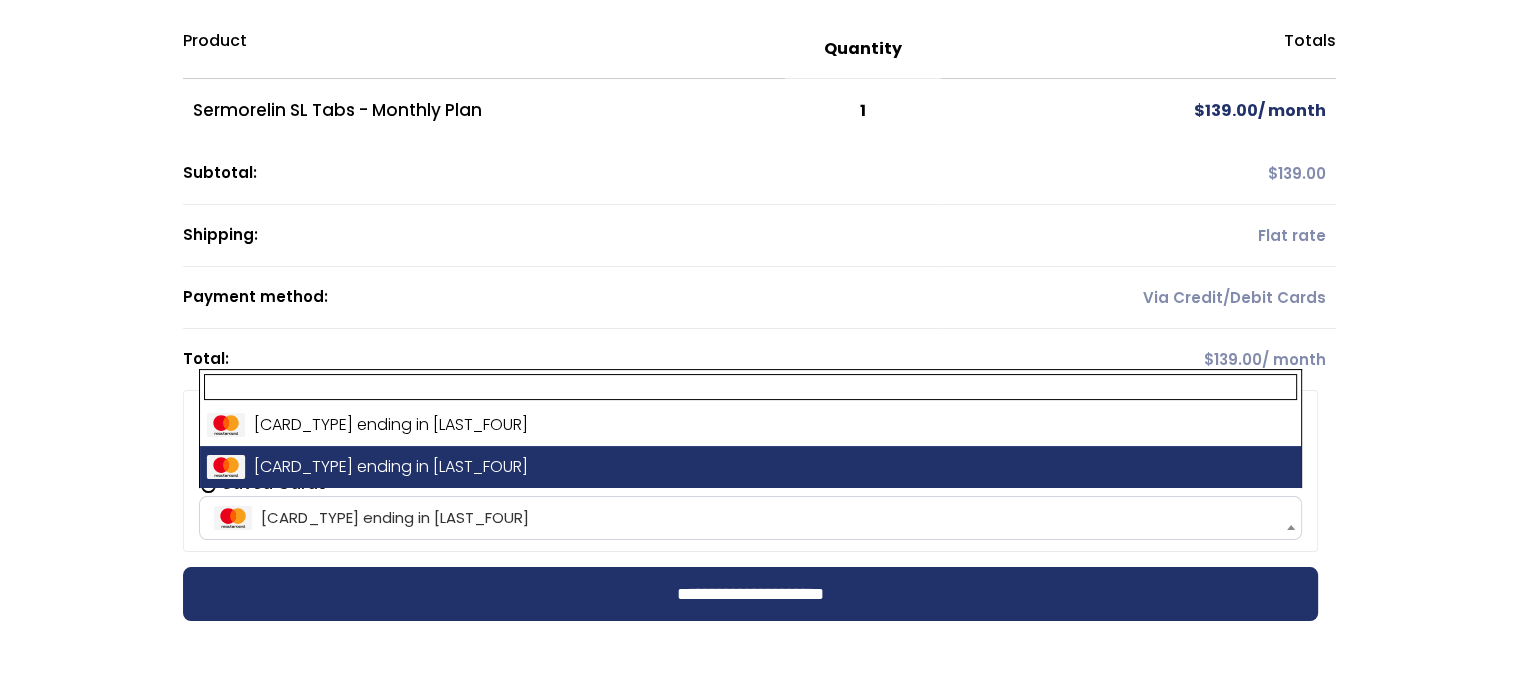 click on "MasterCard ending in 4845" at bounding box center (750, 518) 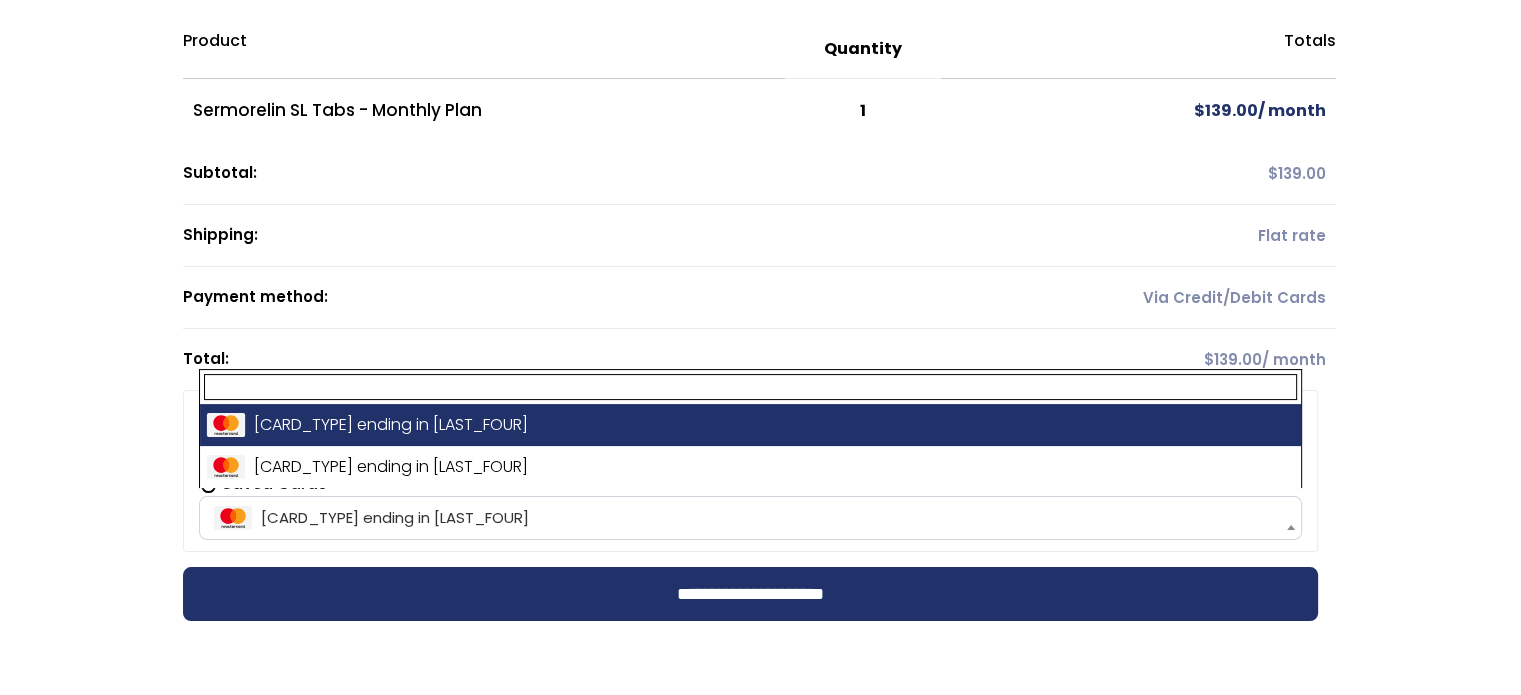 click on "MasterCard ending in 0253" at bounding box center (750, 518) 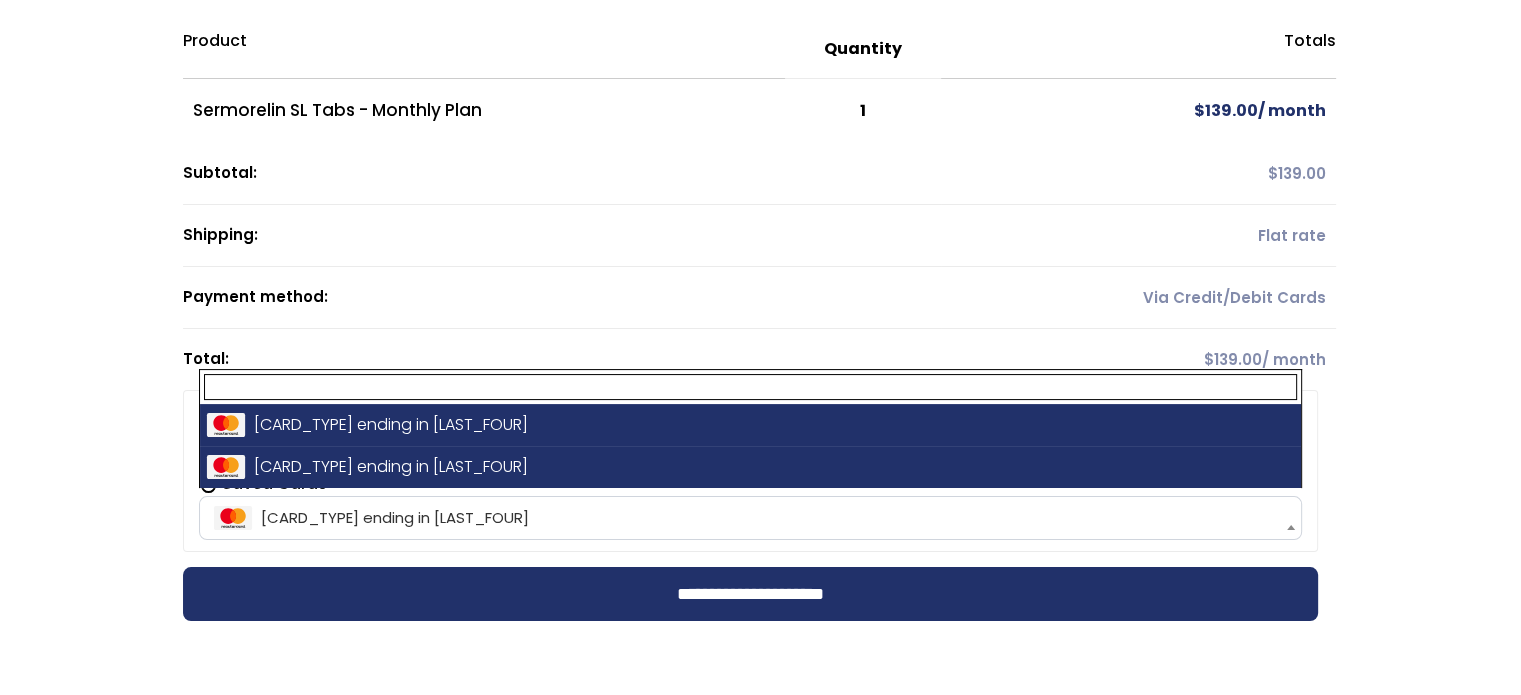 select on "**********" 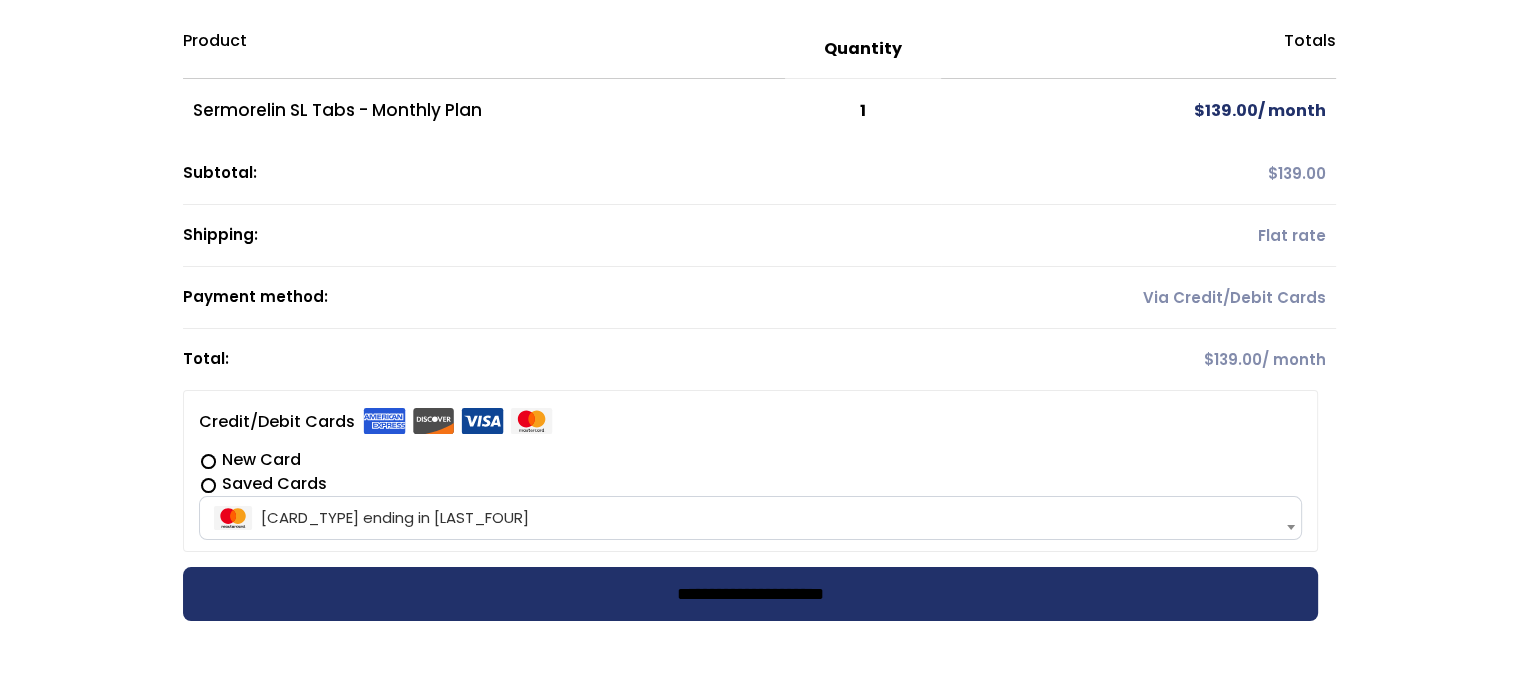 click on "**********" at bounding box center [750, 594] 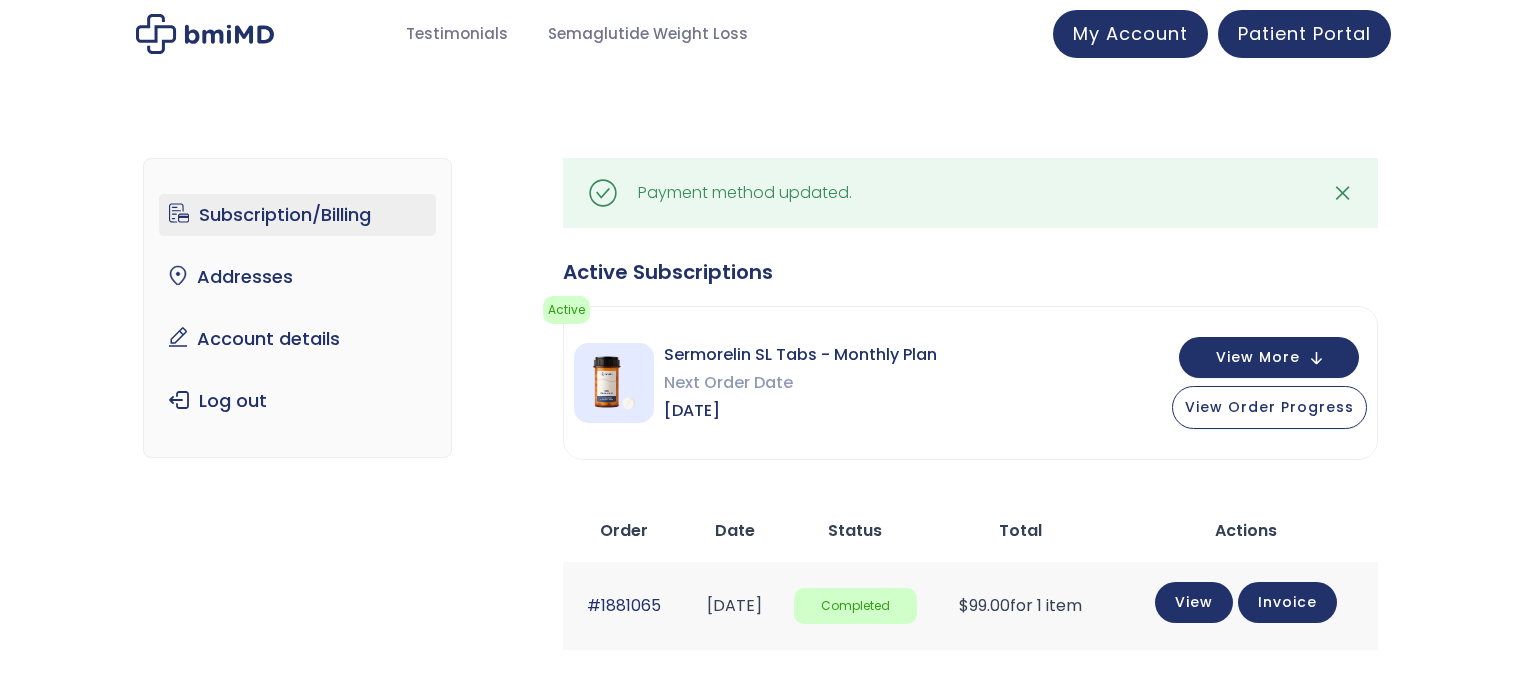 scroll, scrollTop: 0, scrollLeft: 0, axis: both 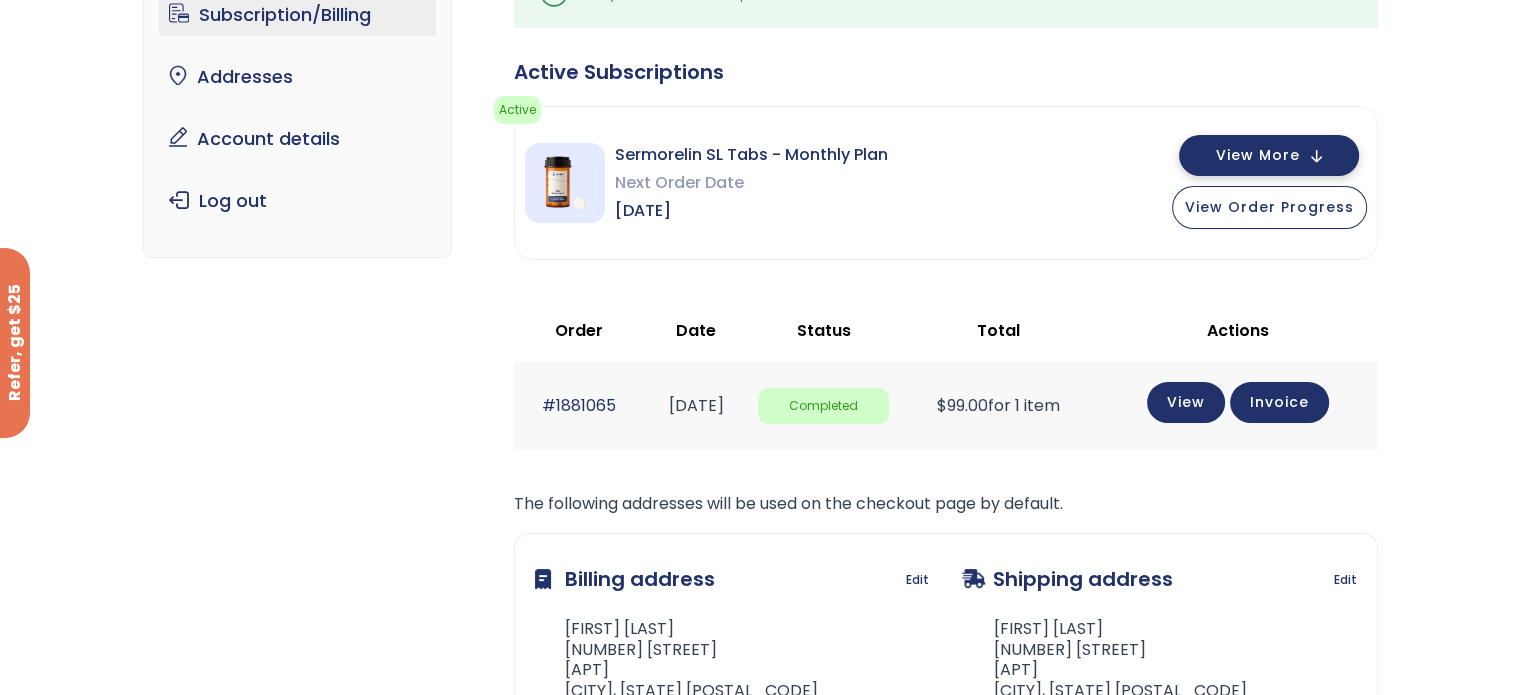 click on "View More" at bounding box center [1258, 155] 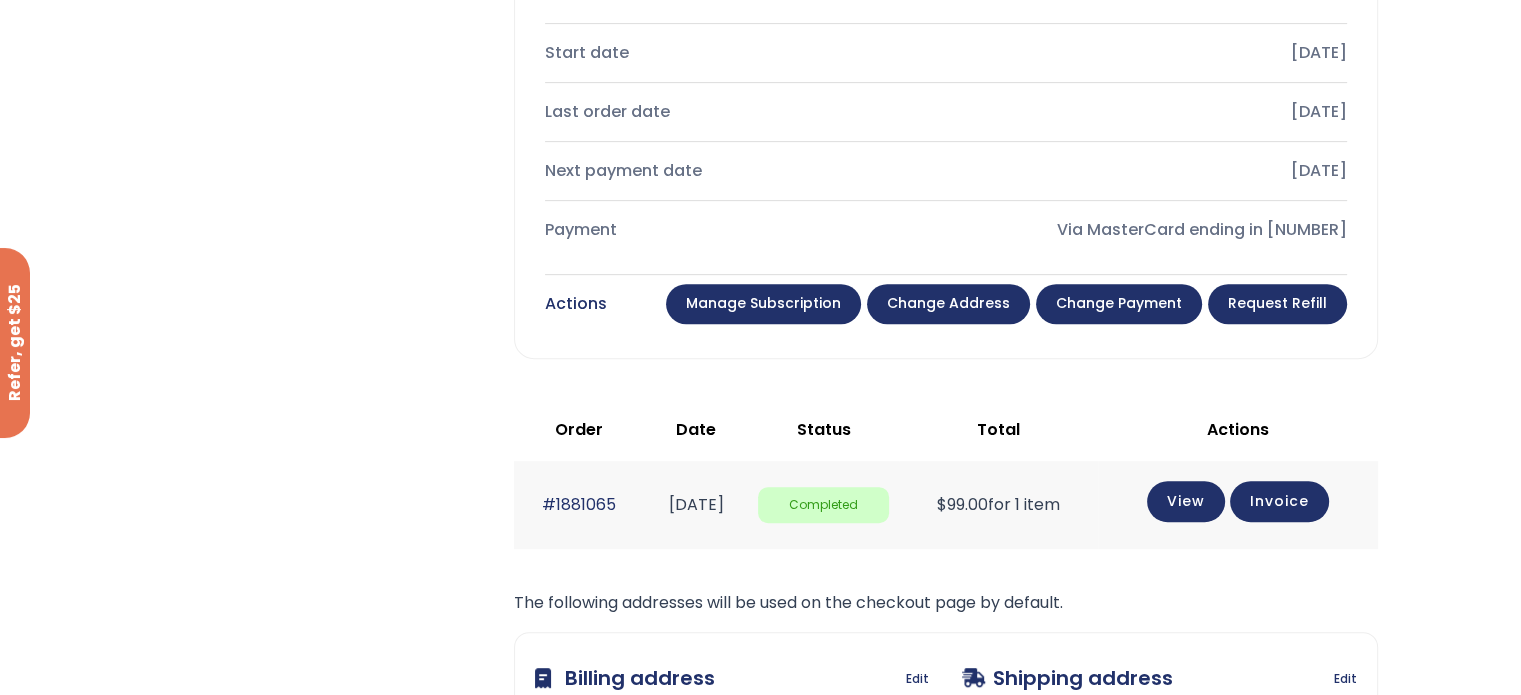 scroll, scrollTop: 900, scrollLeft: 0, axis: vertical 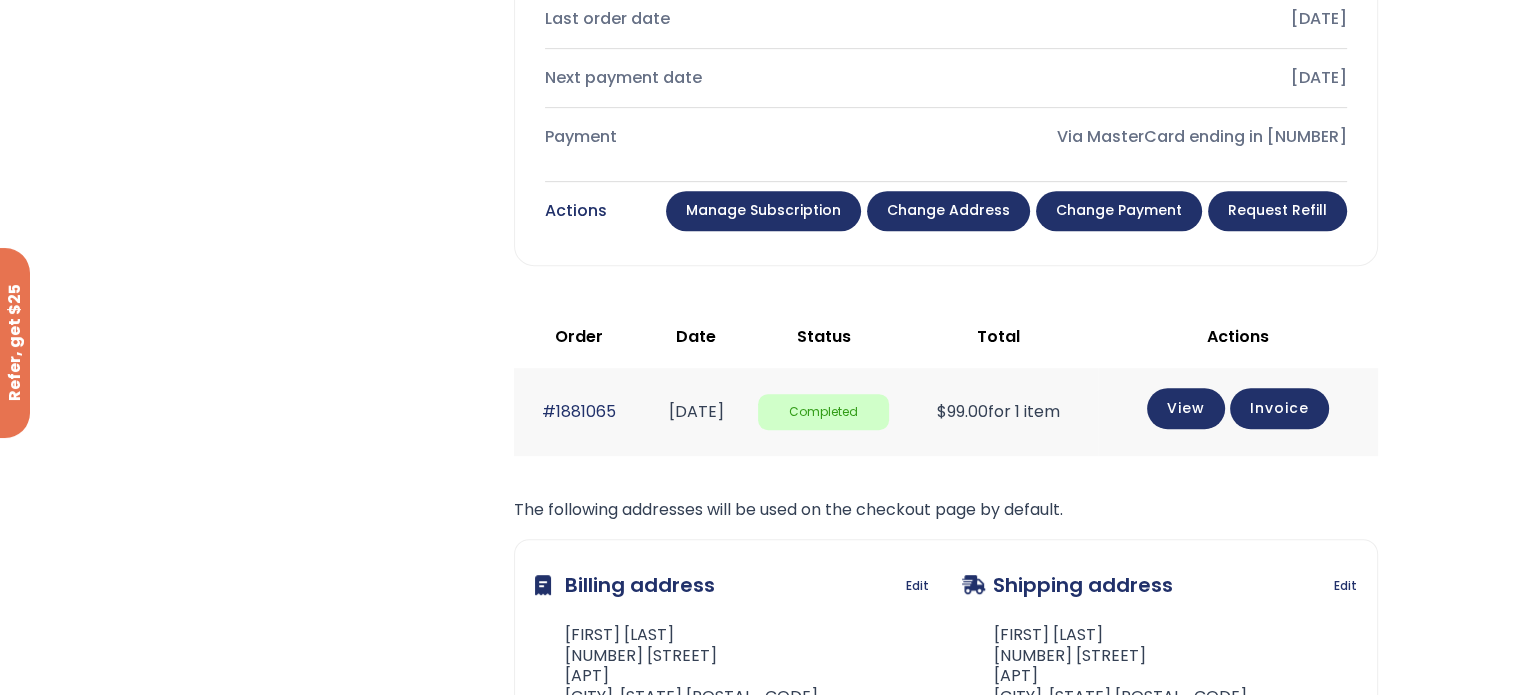 click on "Change payment" at bounding box center (1119, 211) 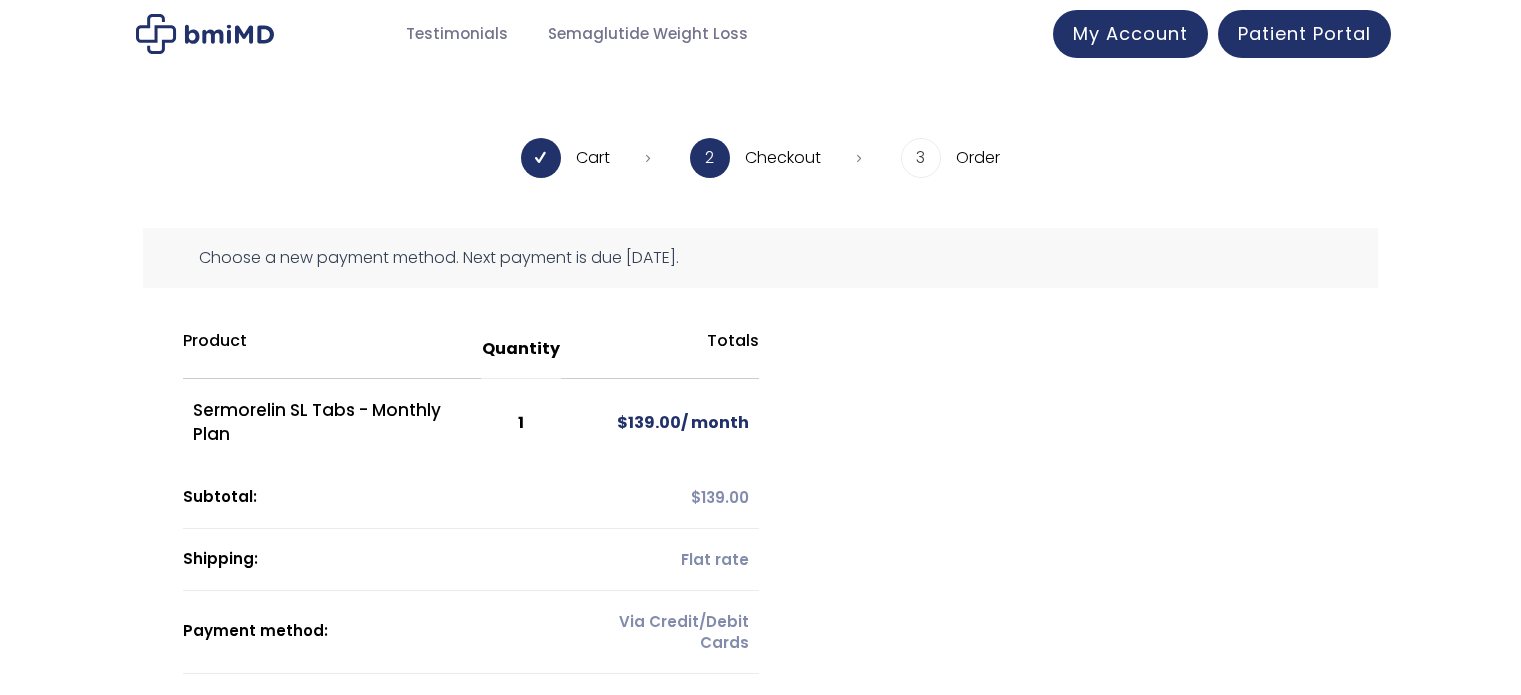 scroll, scrollTop: 0, scrollLeft: 0, axis: both 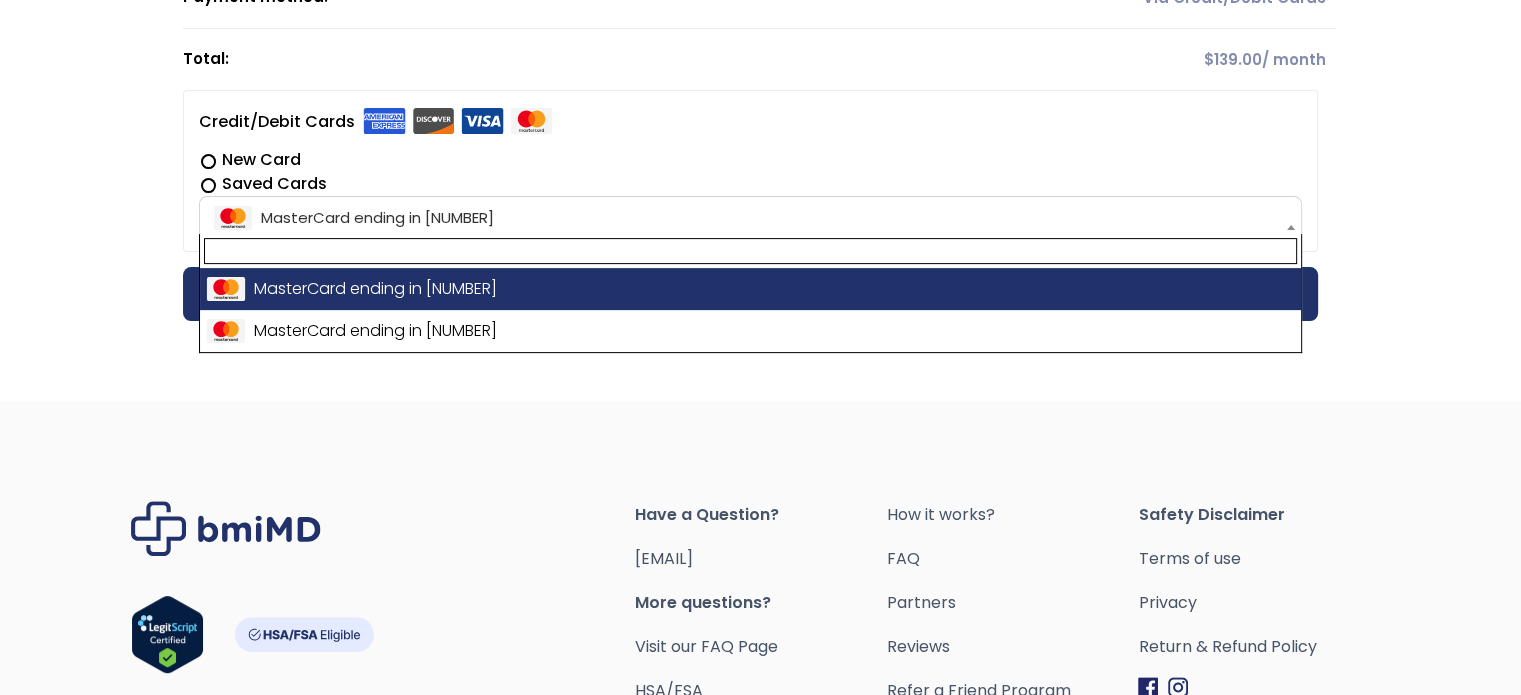 click on "MasterCard ending in [NUMBER]" at bounding box center [750, 218] 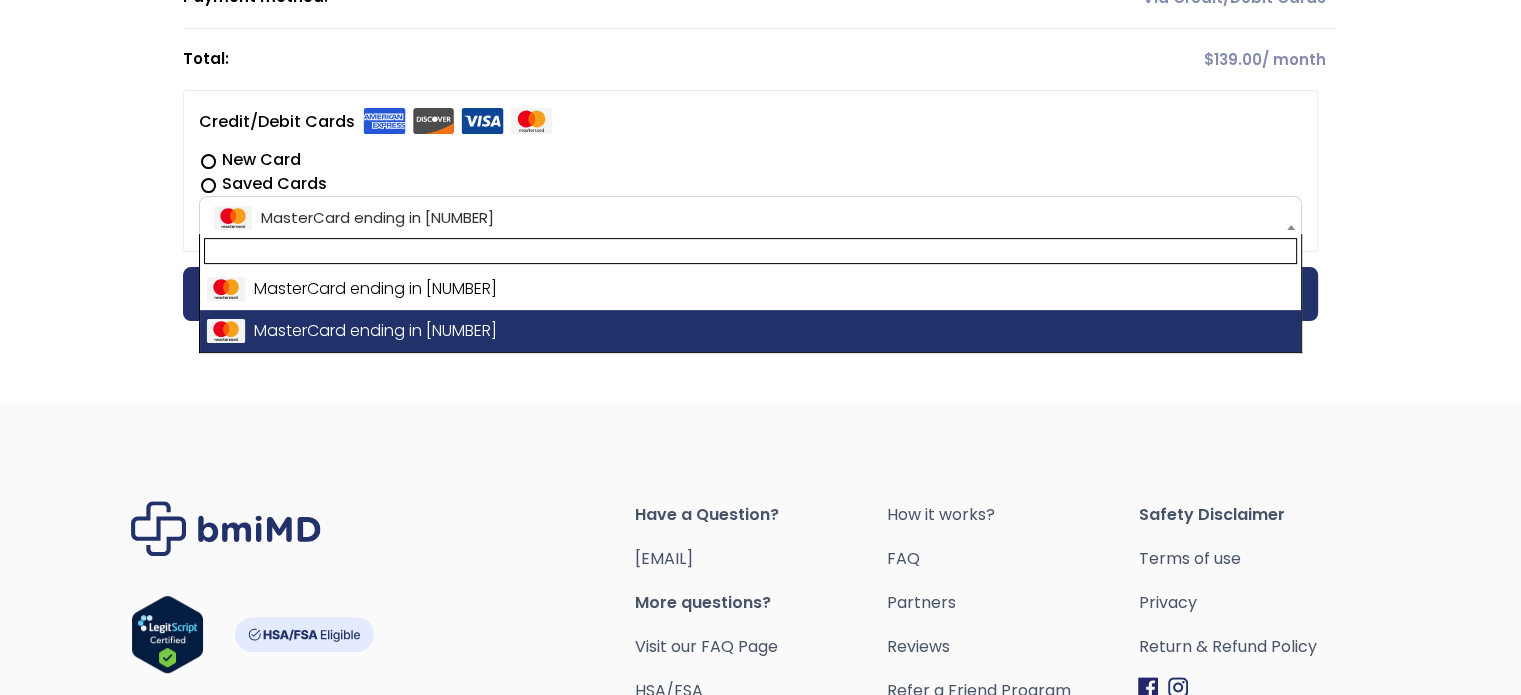 click on "MasterCard ending in [NUMBER]" at bounding box center (750, 218) 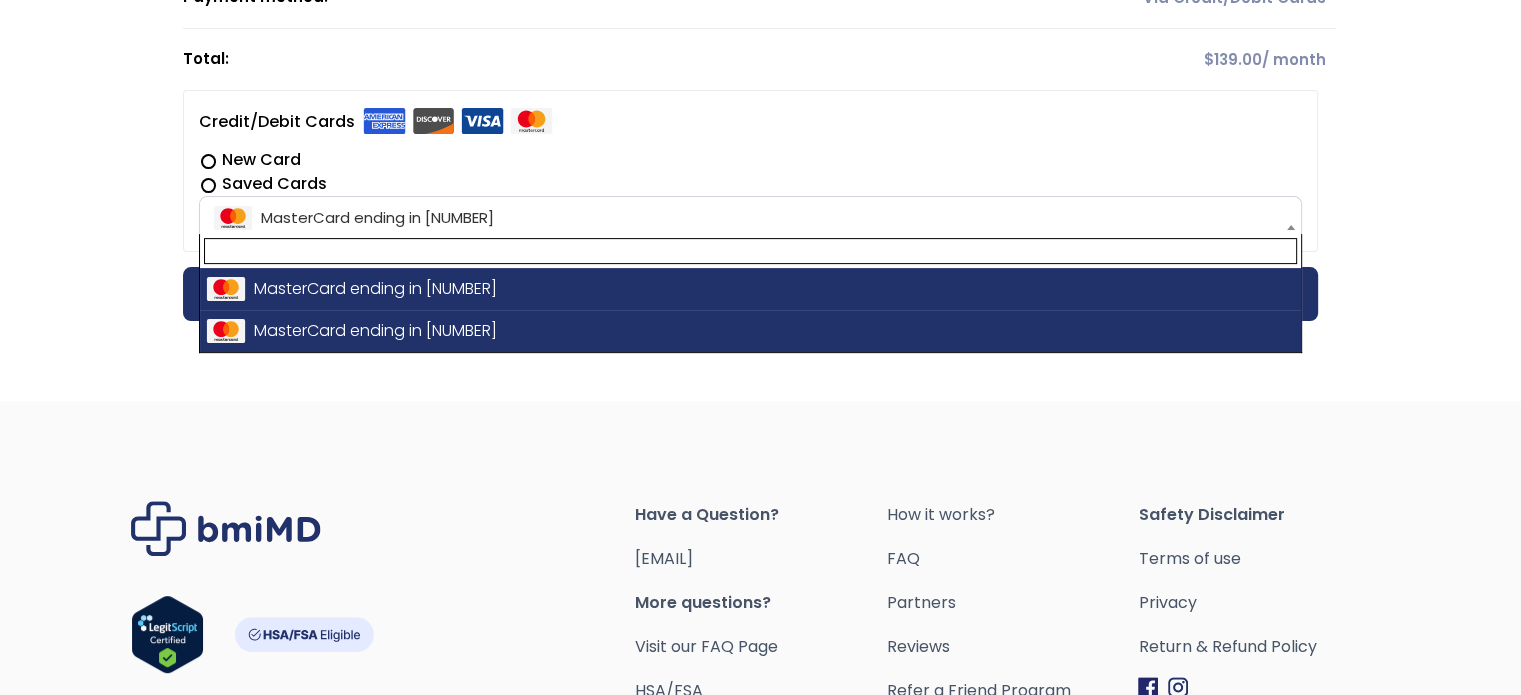 select on "**********" 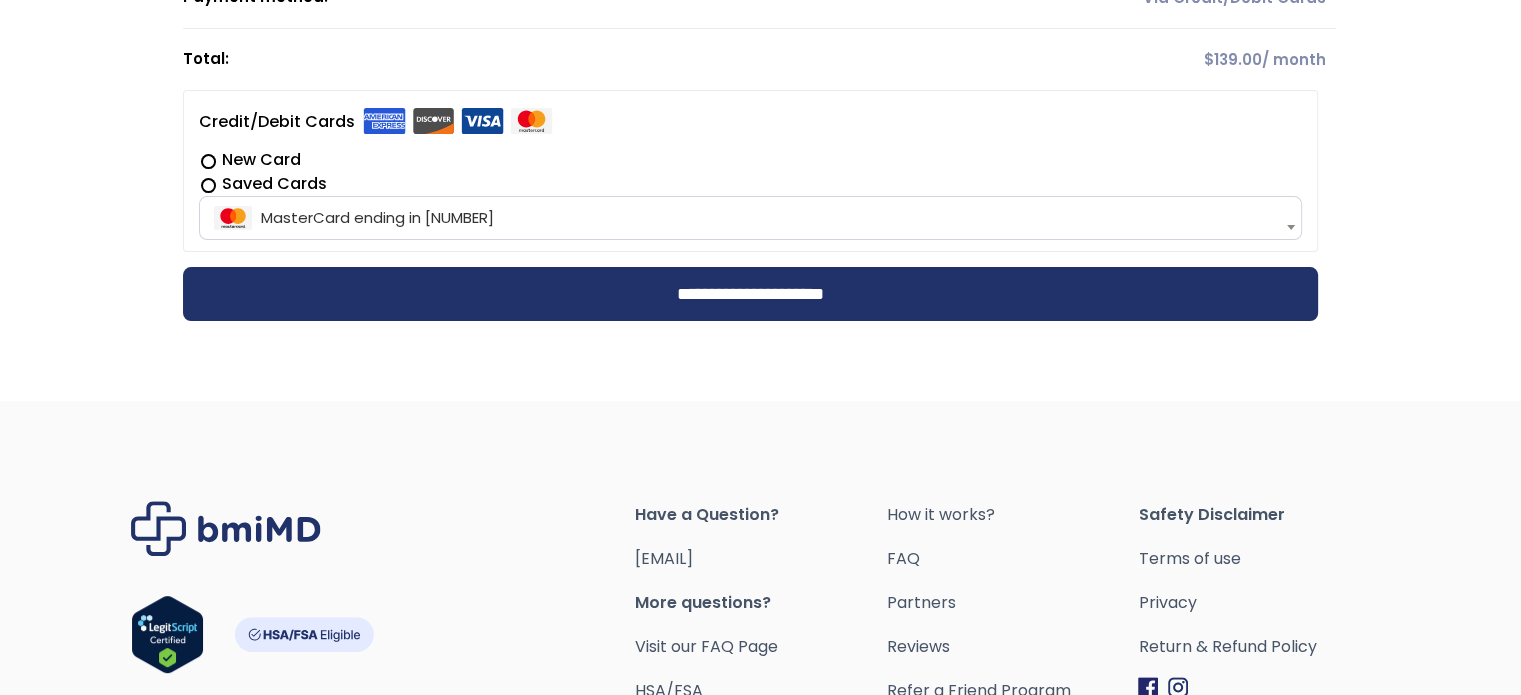 click on "**********" at bounding box center (750, 294) 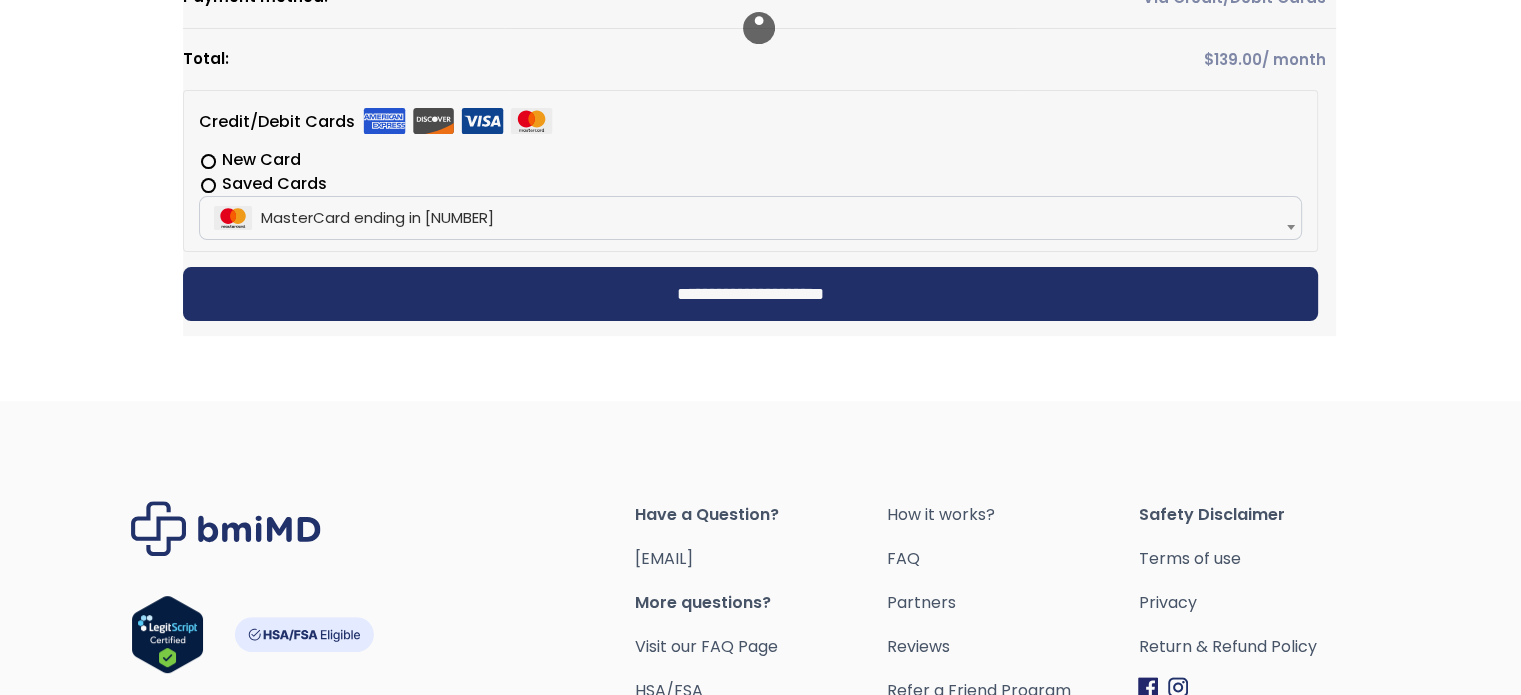 click at bounding box center (759, 28) 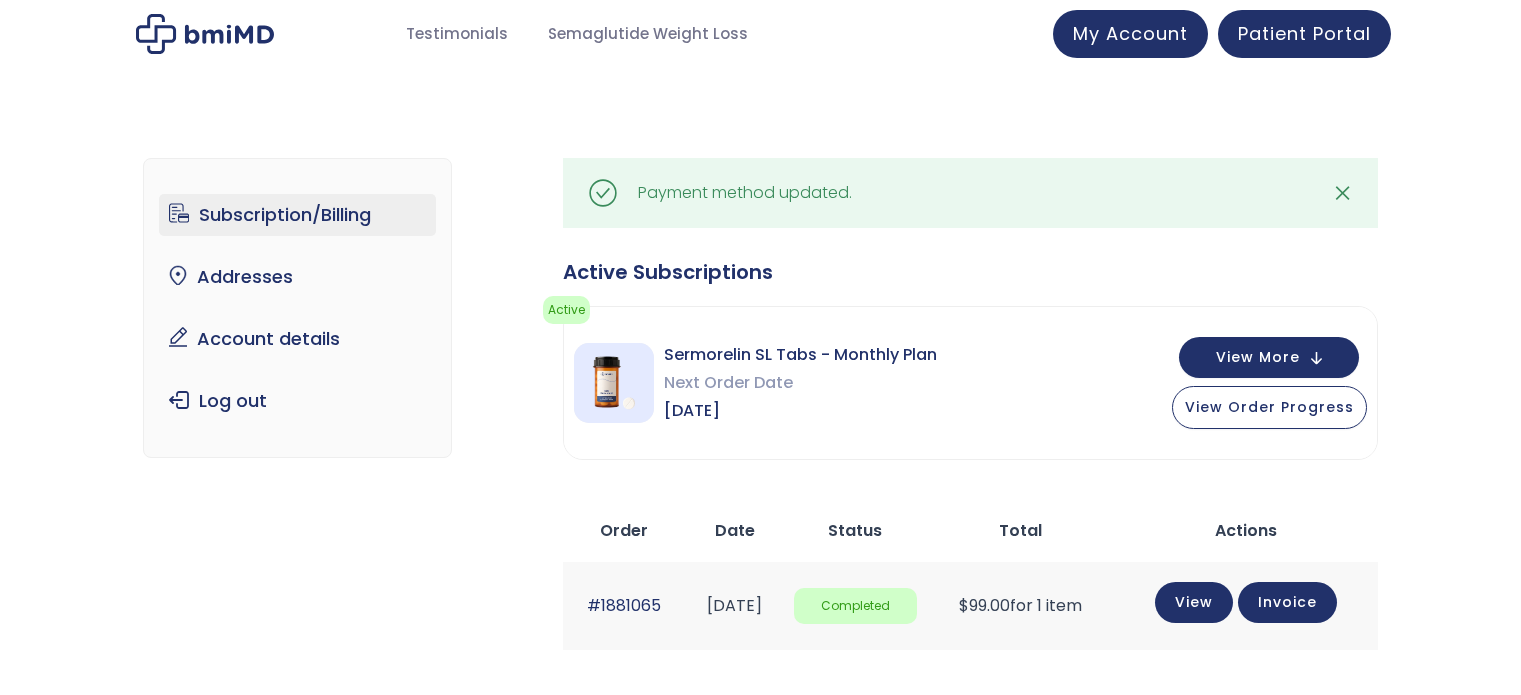 scroll, scrollTop: 0, scrollLeft: 0, axis: both 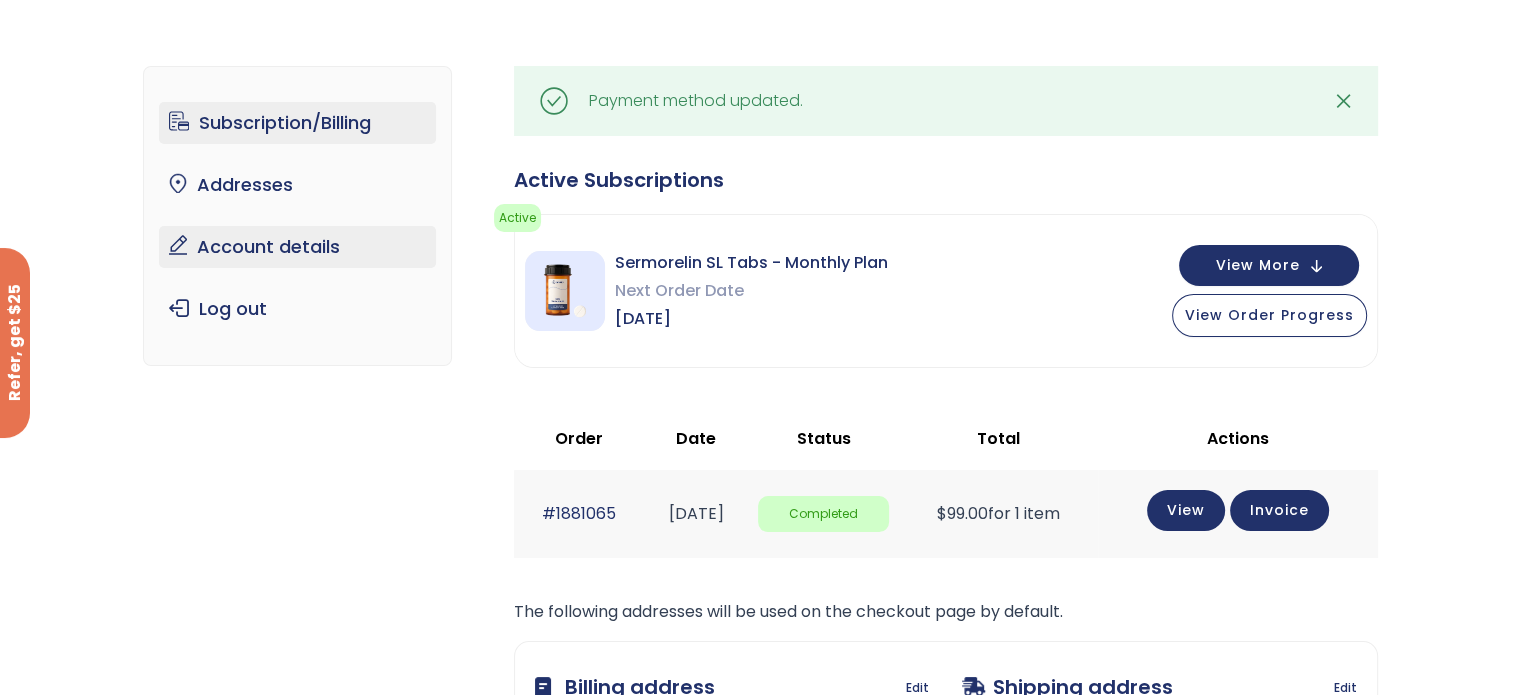 click on "Account details" at bounding box center [297, 247] 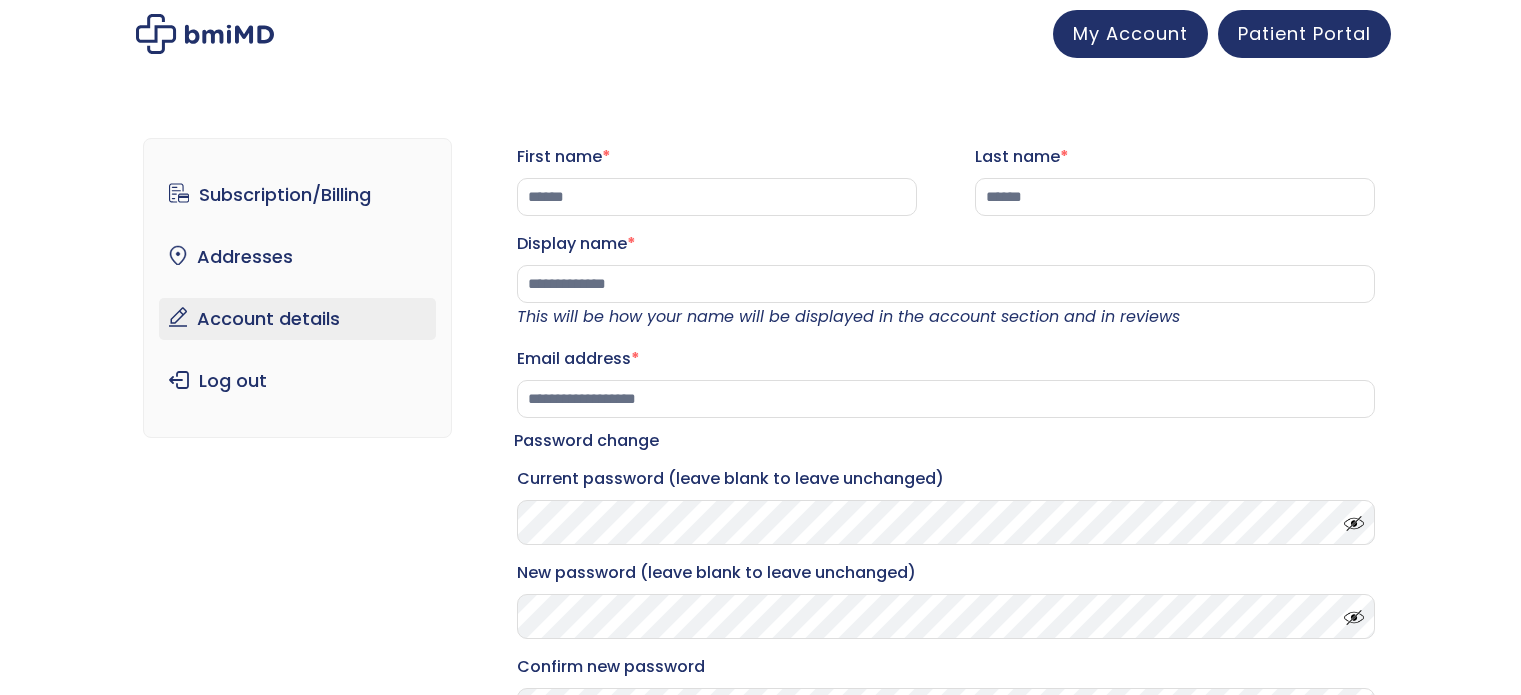 scroll, scrollTop: 0, scrollLeft: 0, axis: both 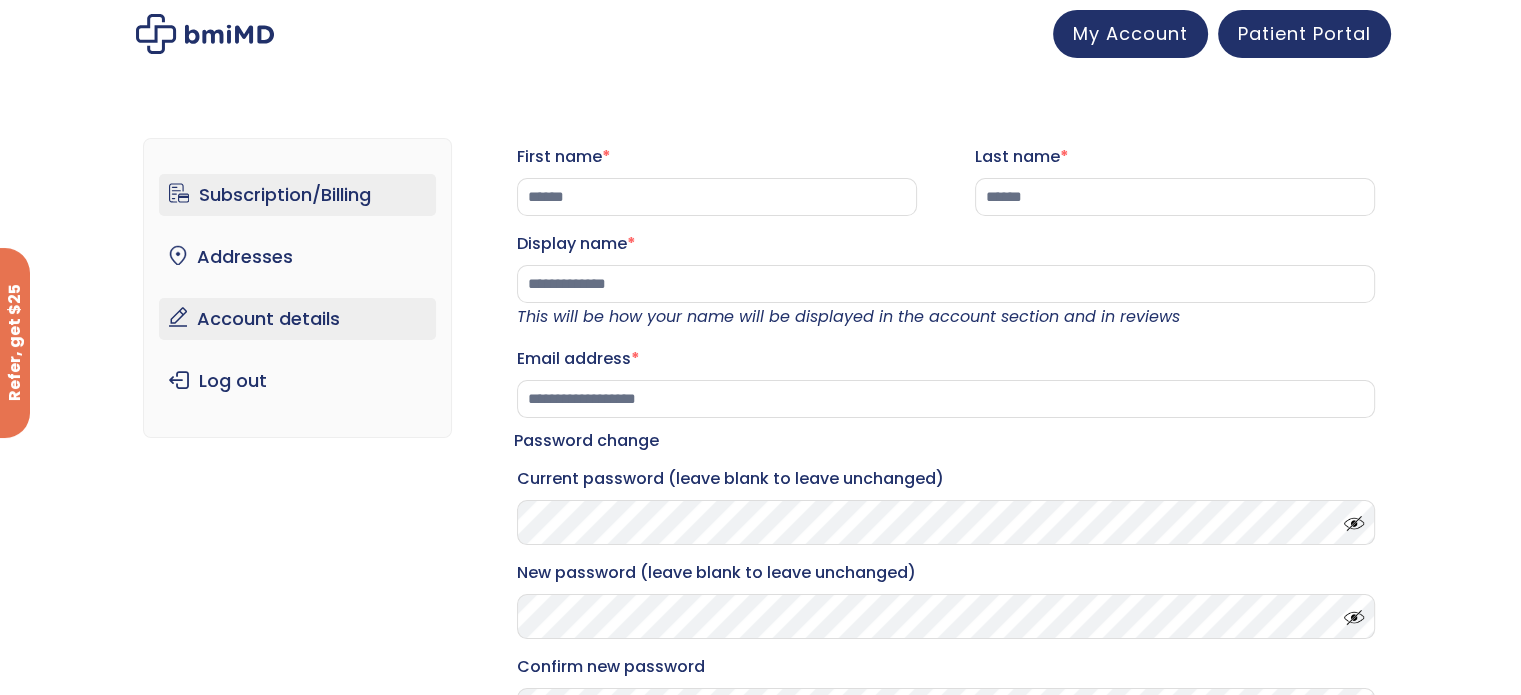 click on "Subscription/Billing" at bounding box center [297, 195] 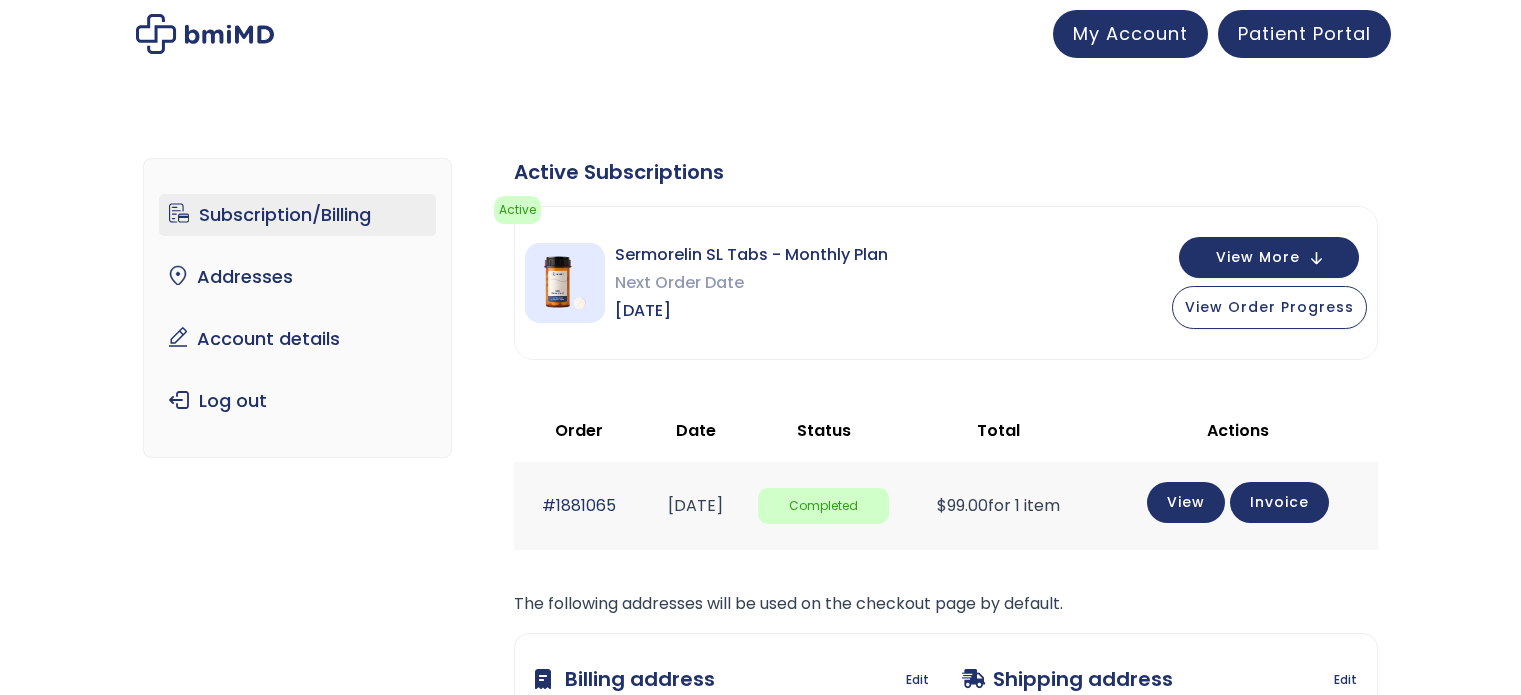 scroll, scrollTop: 0, scrollLeft: 0, axis: both 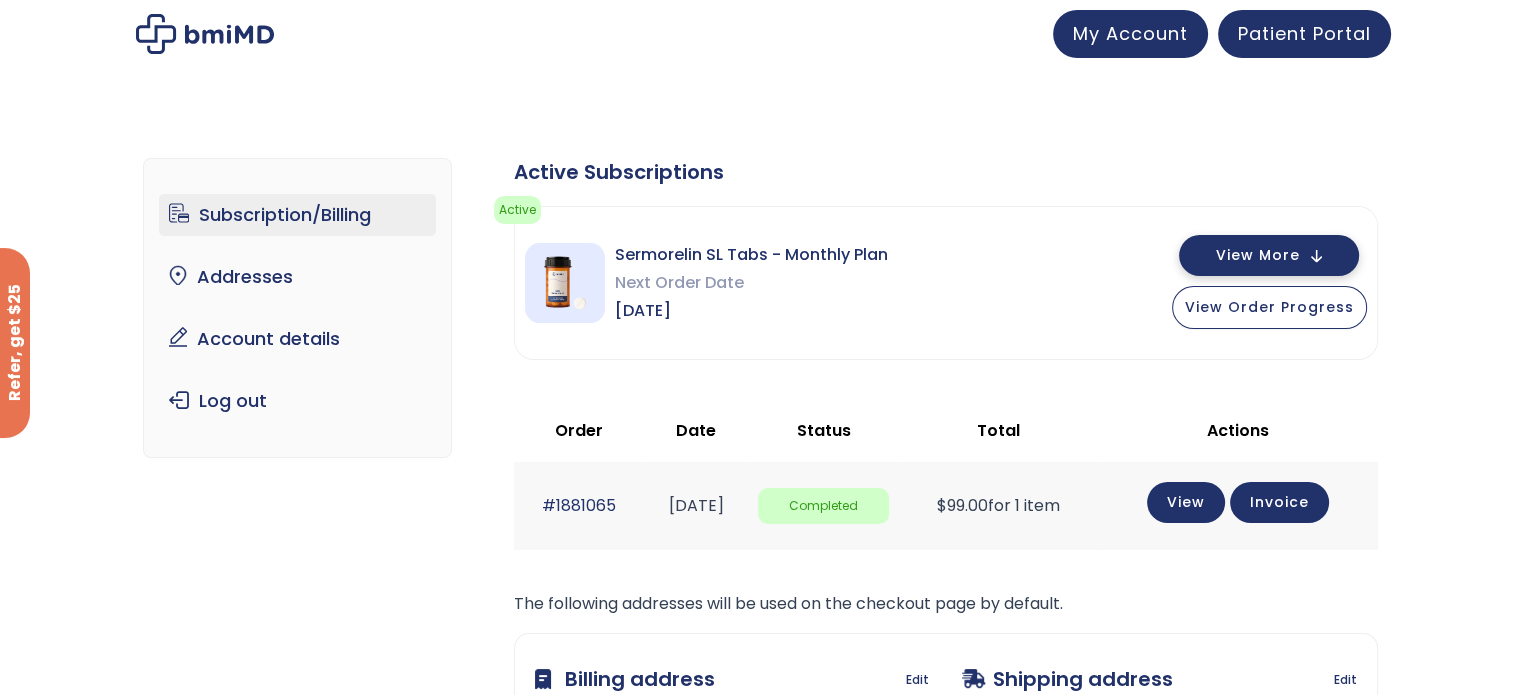 click on "View More" at bounding box center (1258, 255) 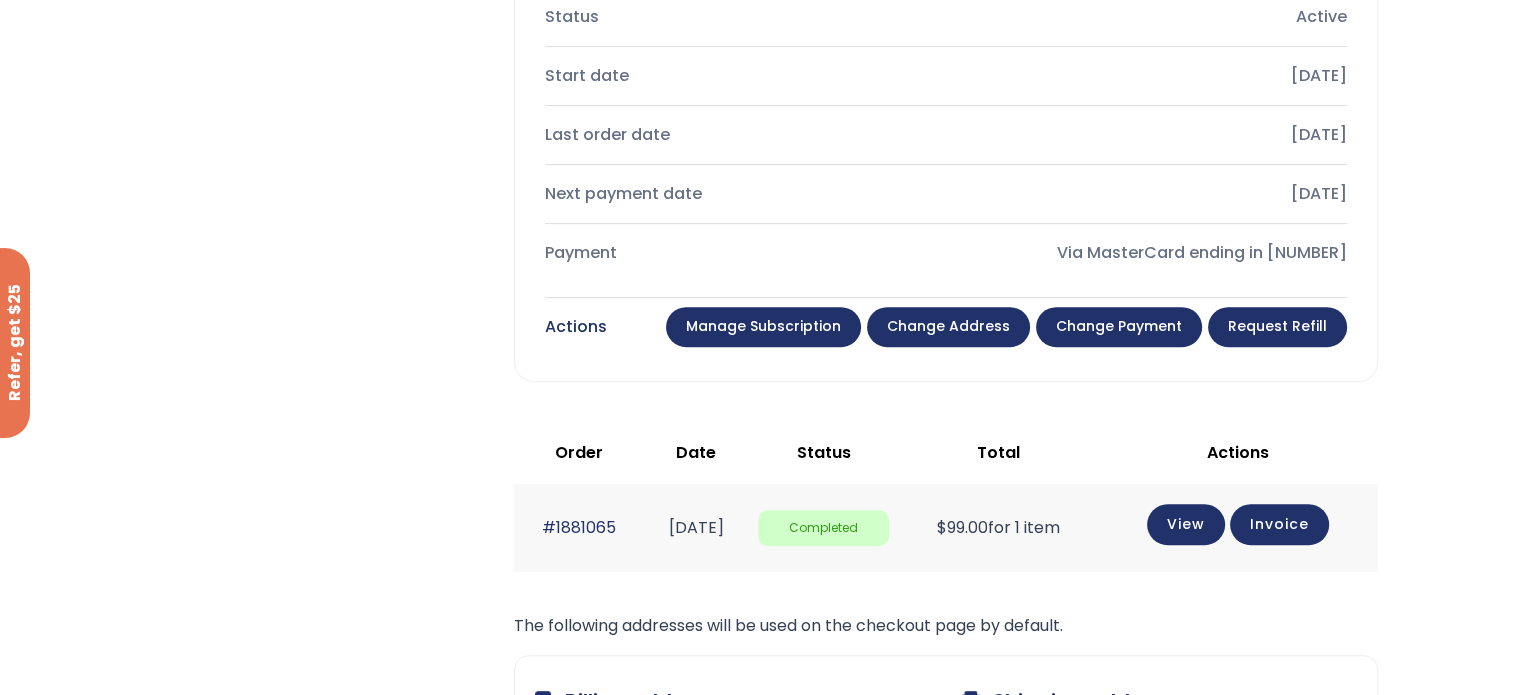 scroll, scrollTop: 700, scrollLeft: 0, axis: vertical 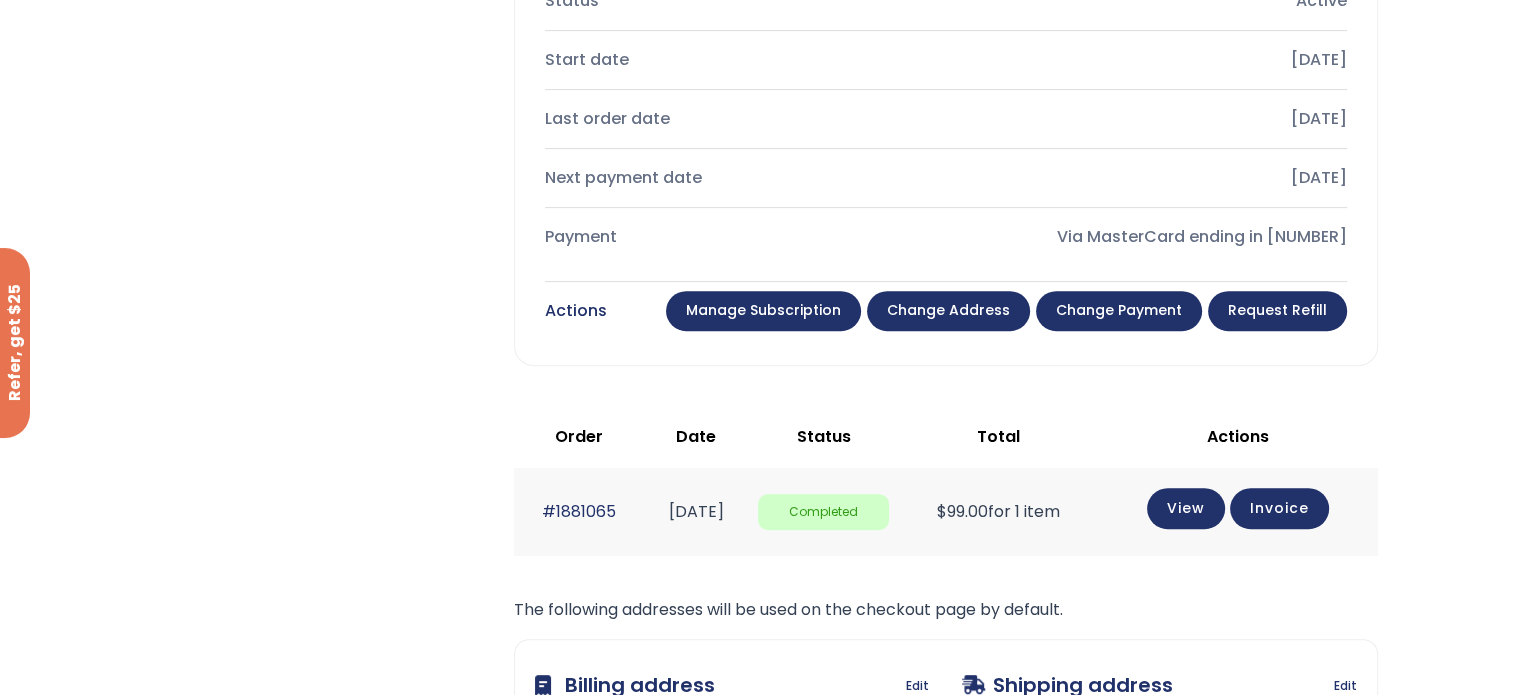 click on "Manage Subscription" at bounding box center (763, 311) 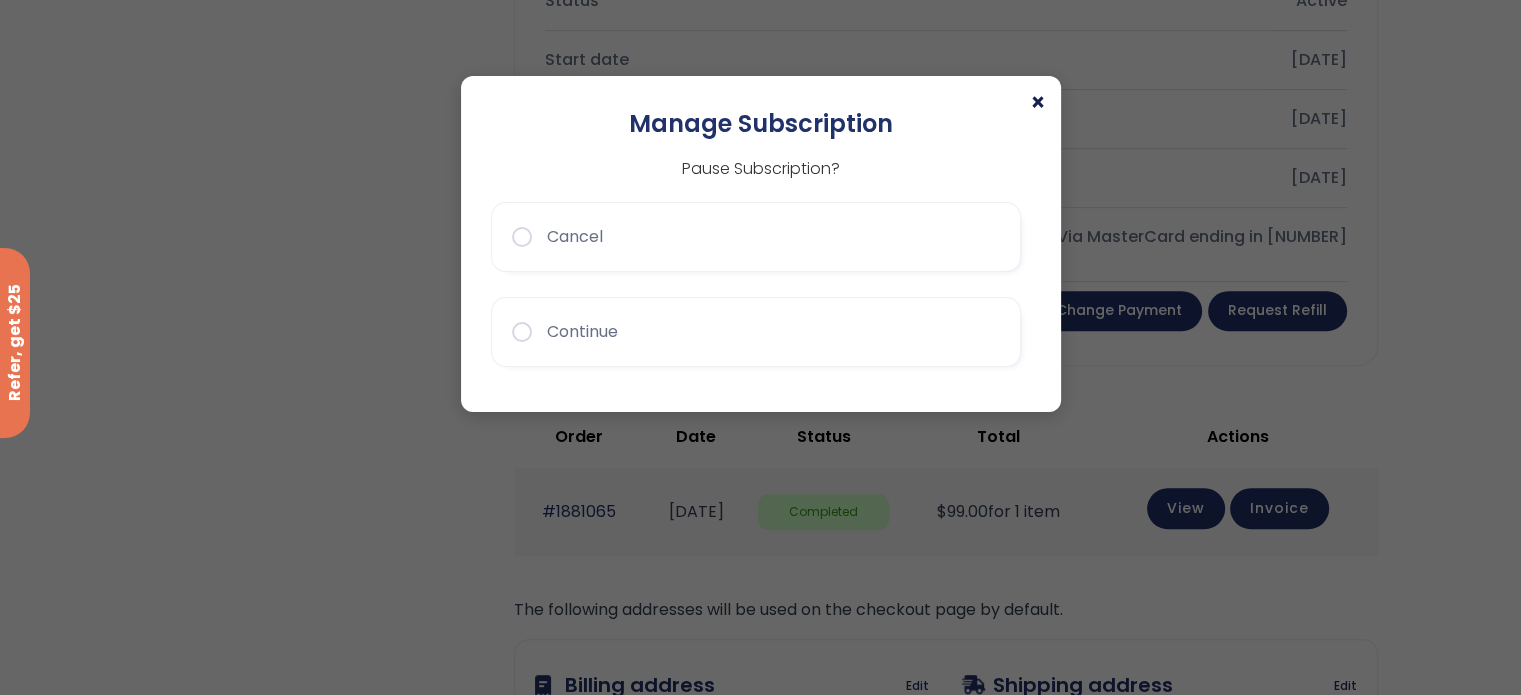 click on "×" 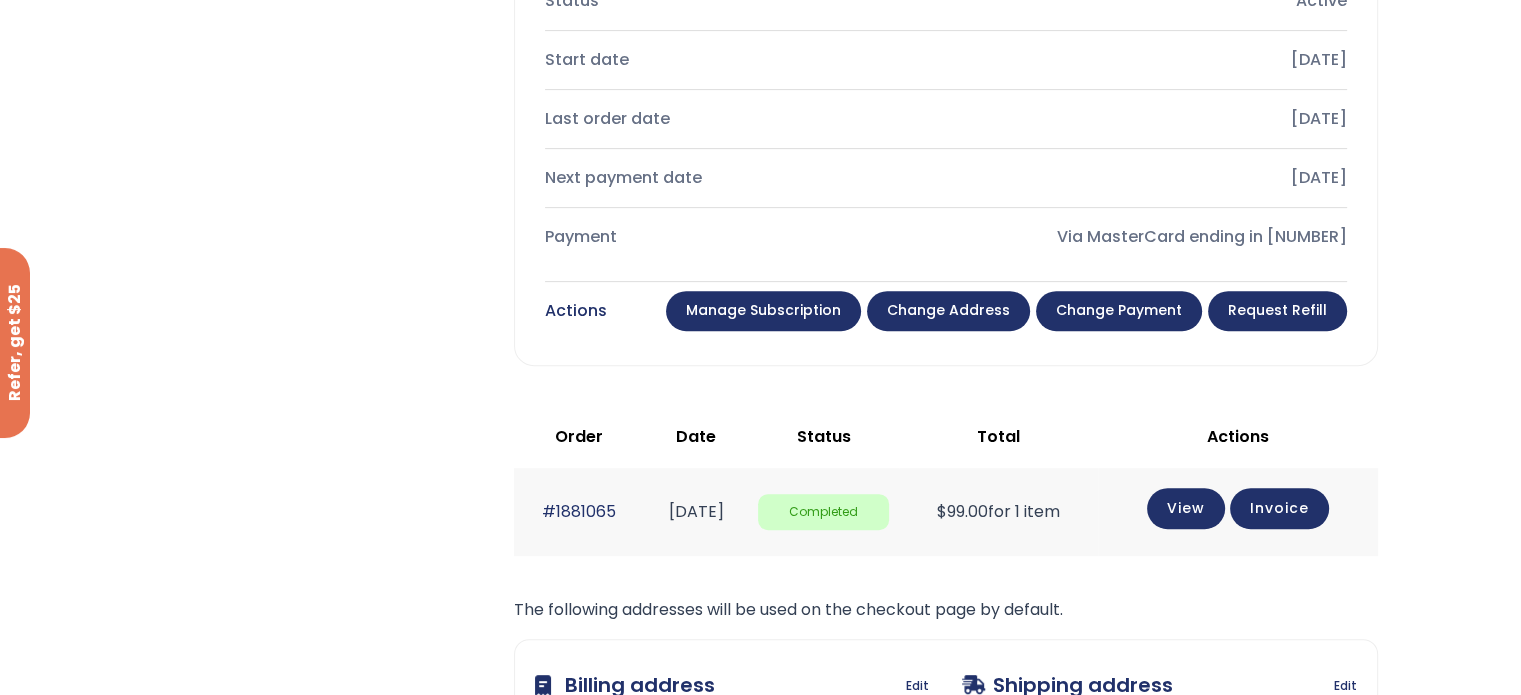click on "Change payment" at bounding box center (1119, 311) 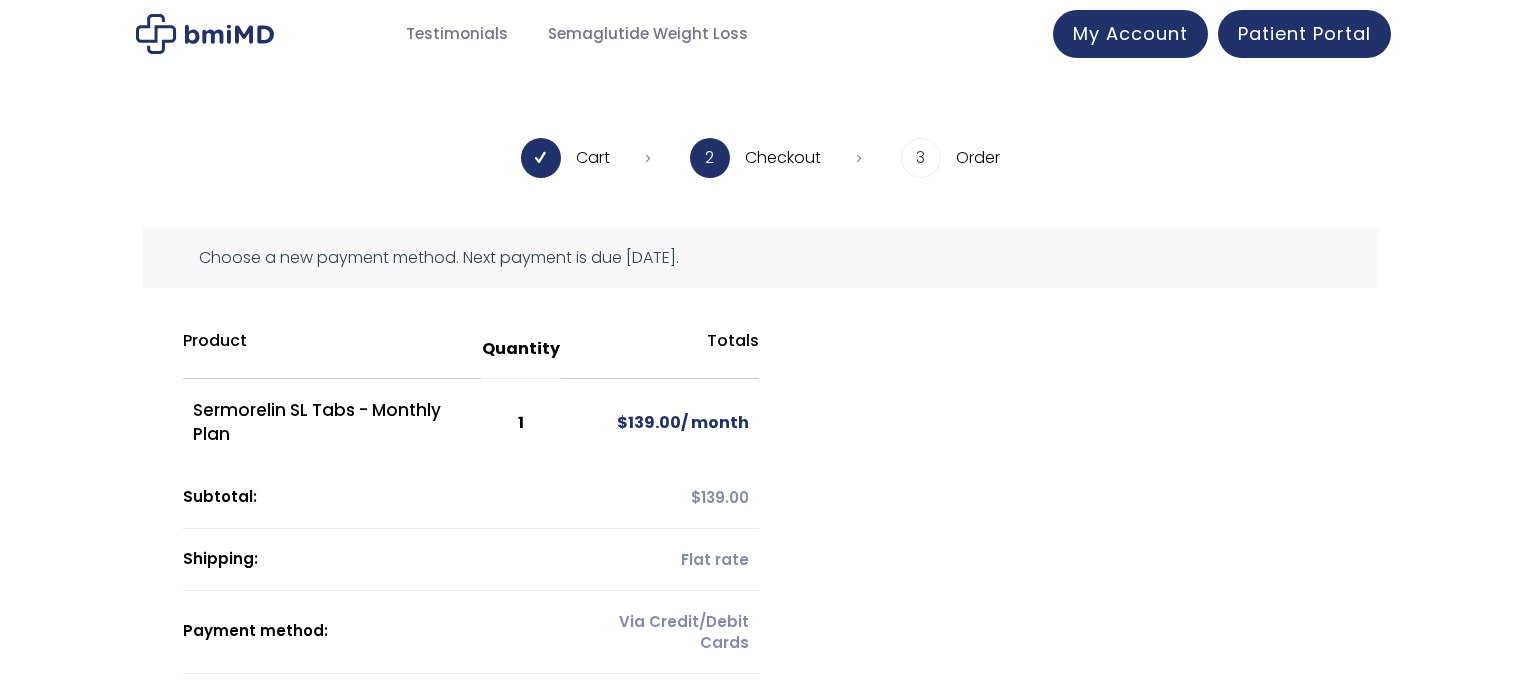 scroll, scrollTop: 0, scrollLeft: 0, axis: both 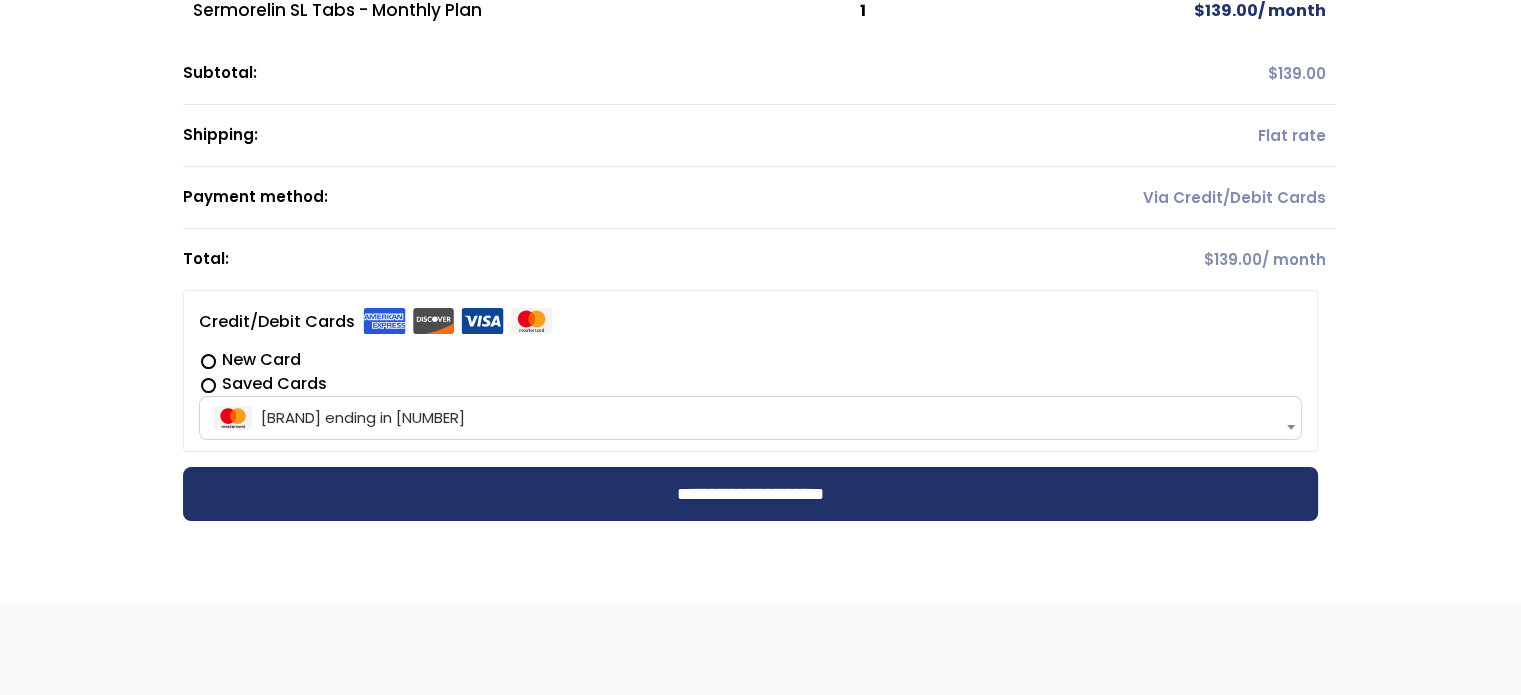click on "Credit/Debit Cards" at bounding box center [376, 322] 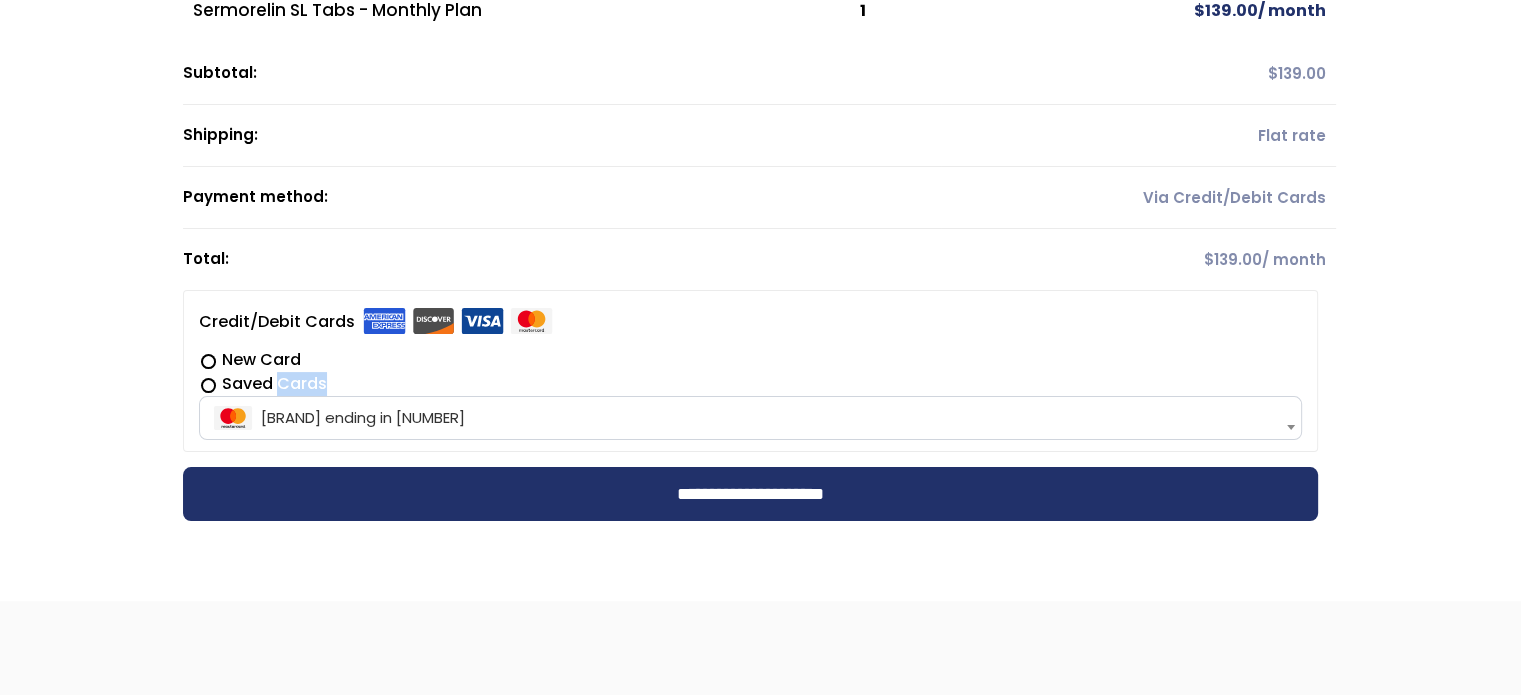 click on "Saved Cards" at bounding box center (750, 384) 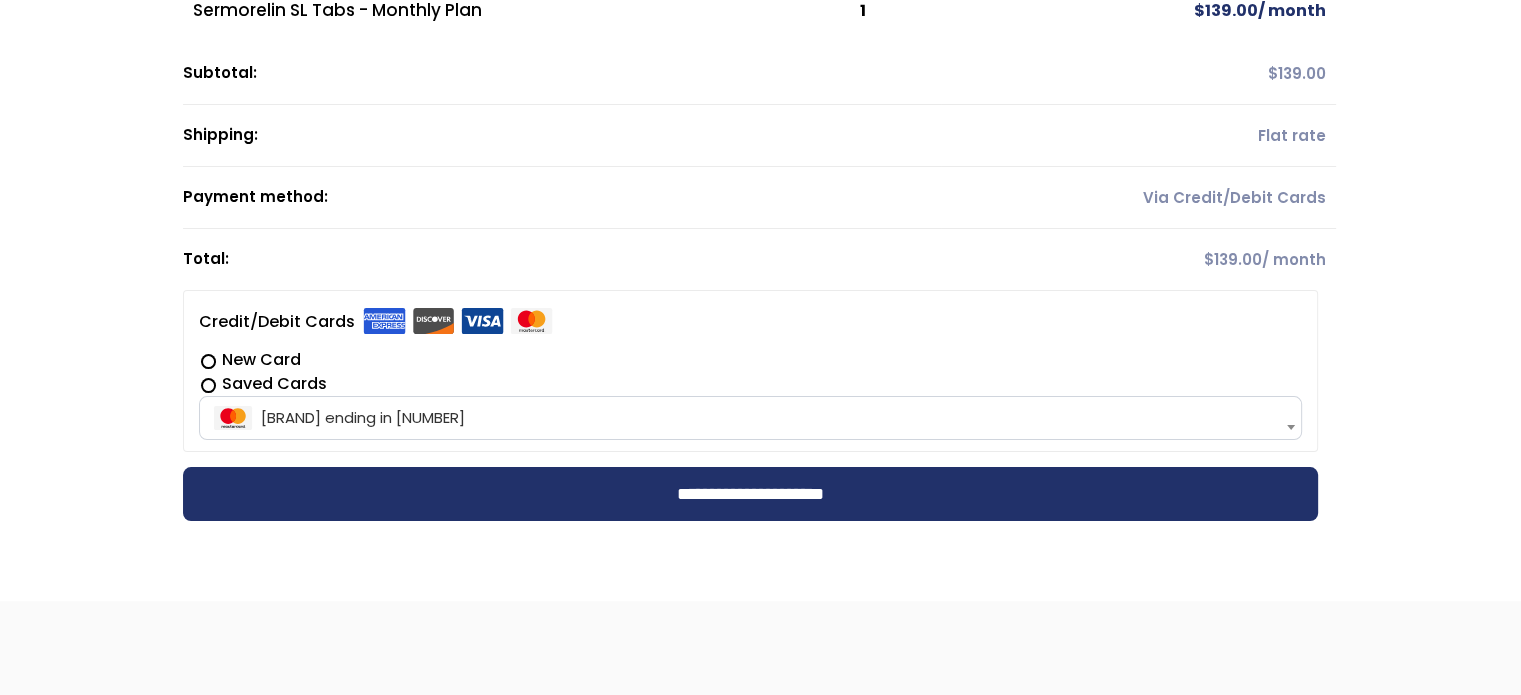 click on "New Card" at bounding box center (750, 360) 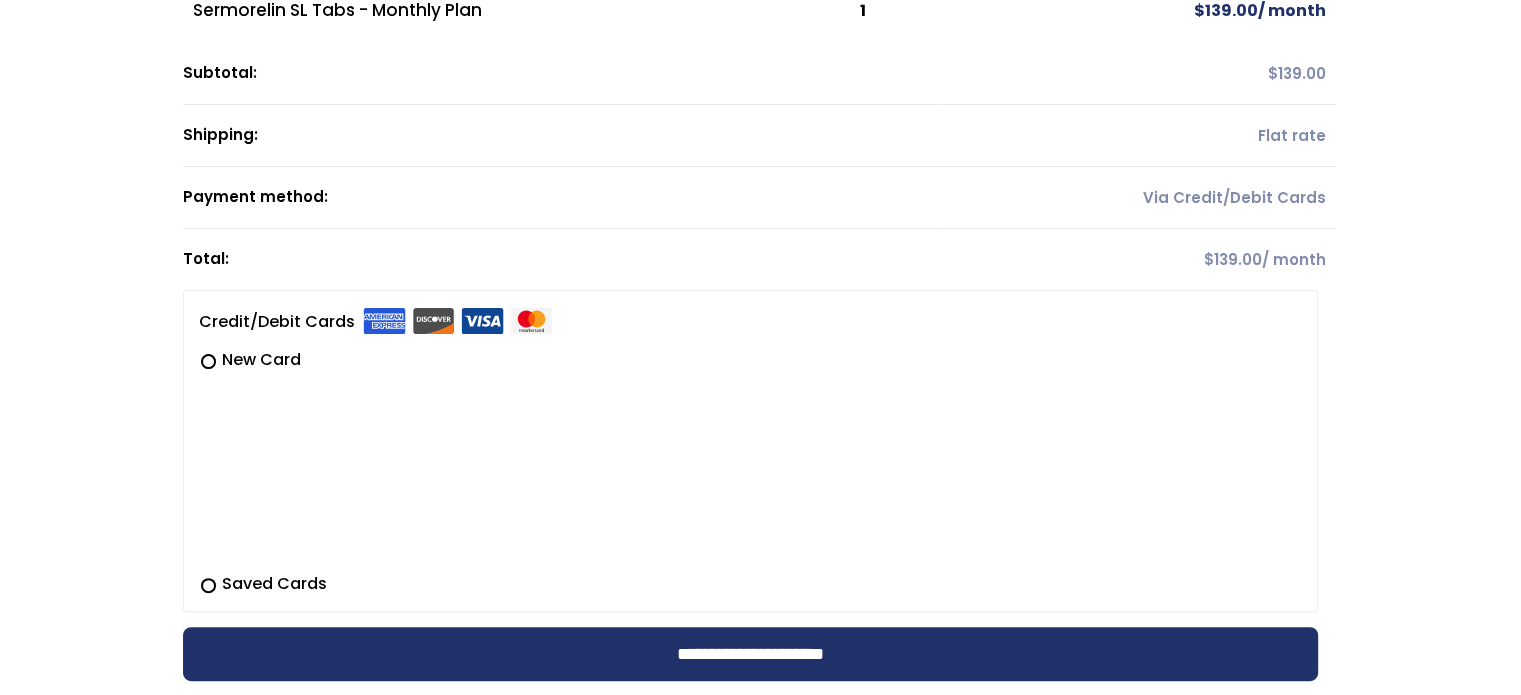 click on "Saved Cards" at bounding box center [750, 584] 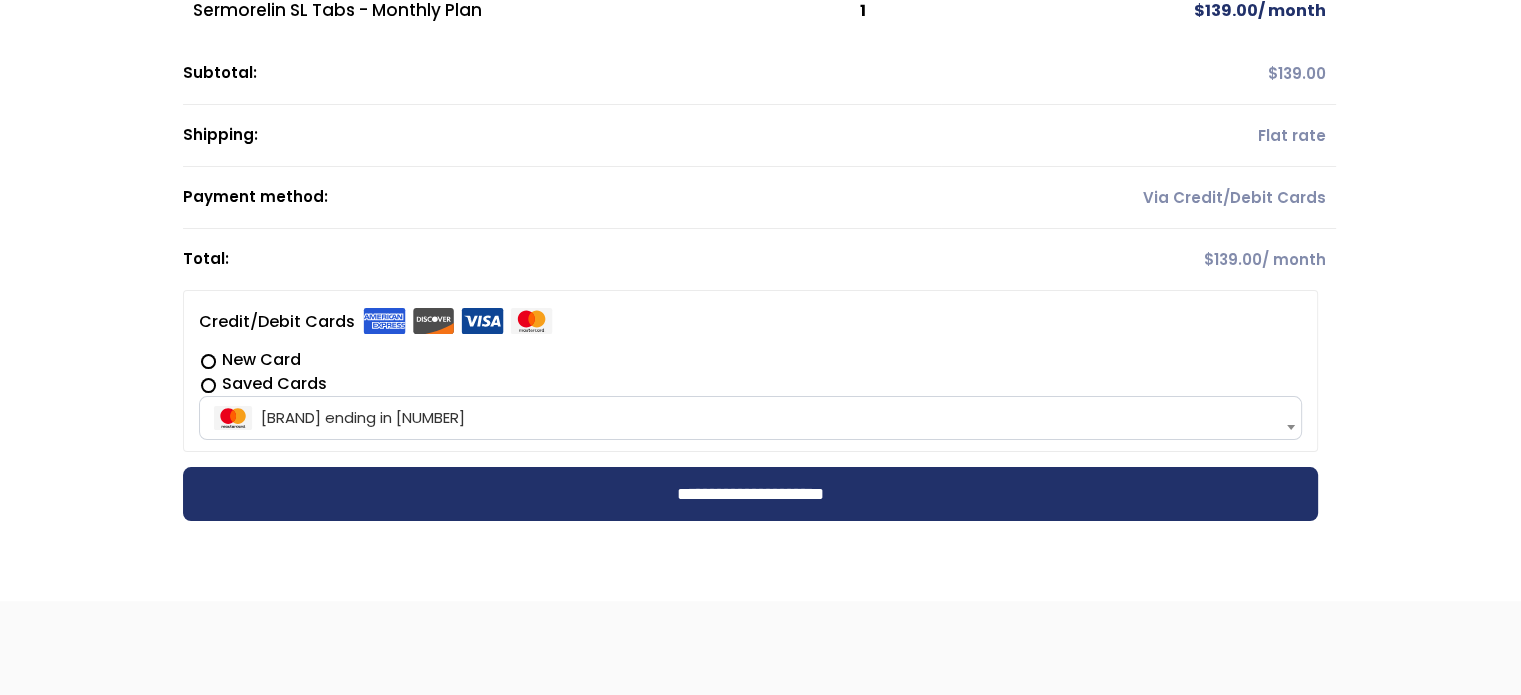 click on "[BRAND] ending in [NUMBER]" at bounding box center (750, 418) 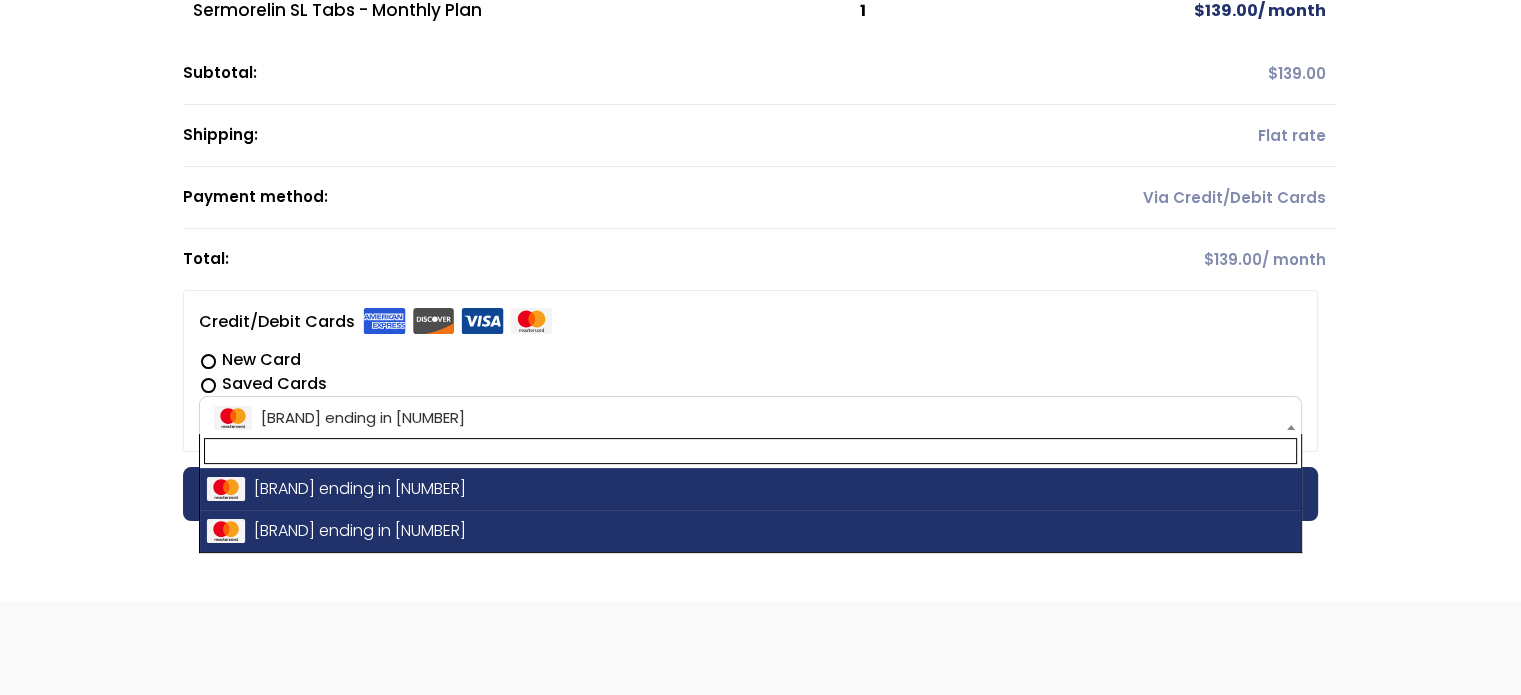 select on "**********" 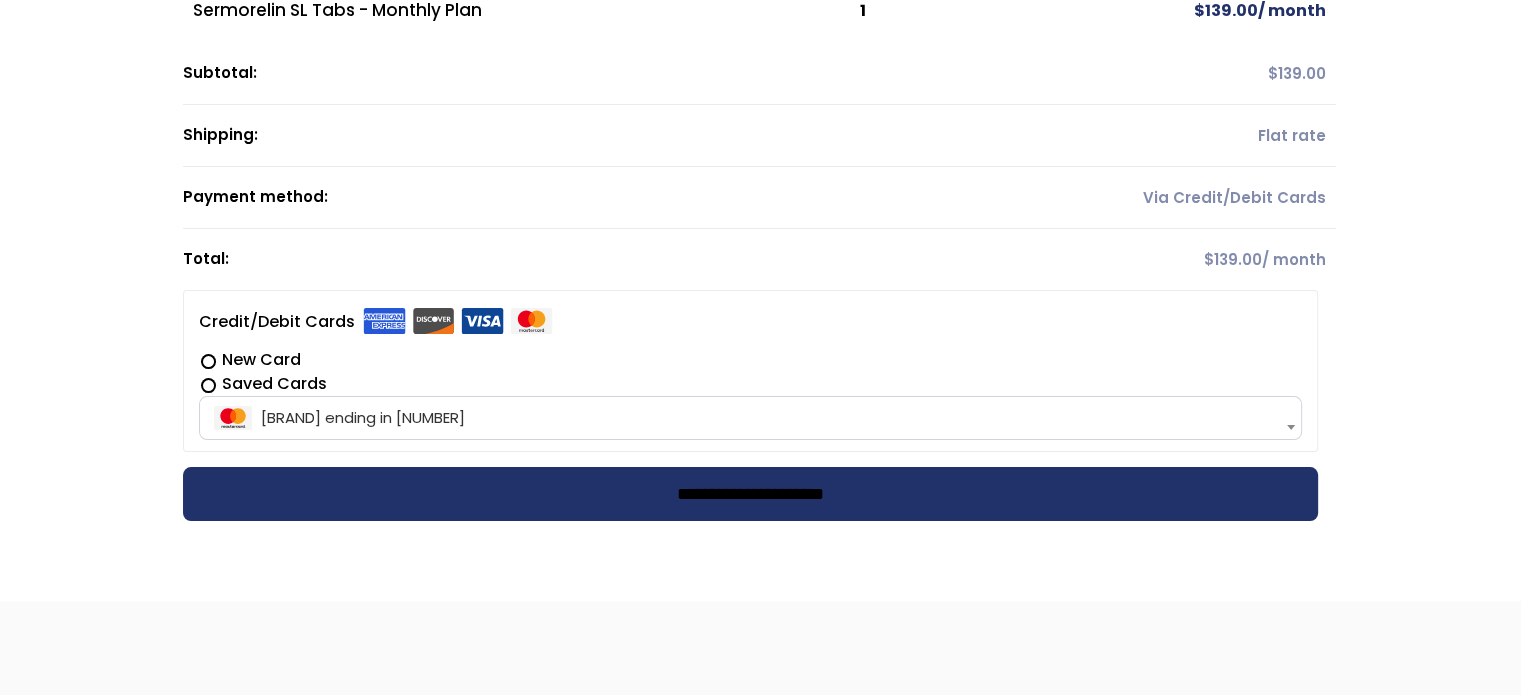 click on "**********" at bounding box center (750, 494) 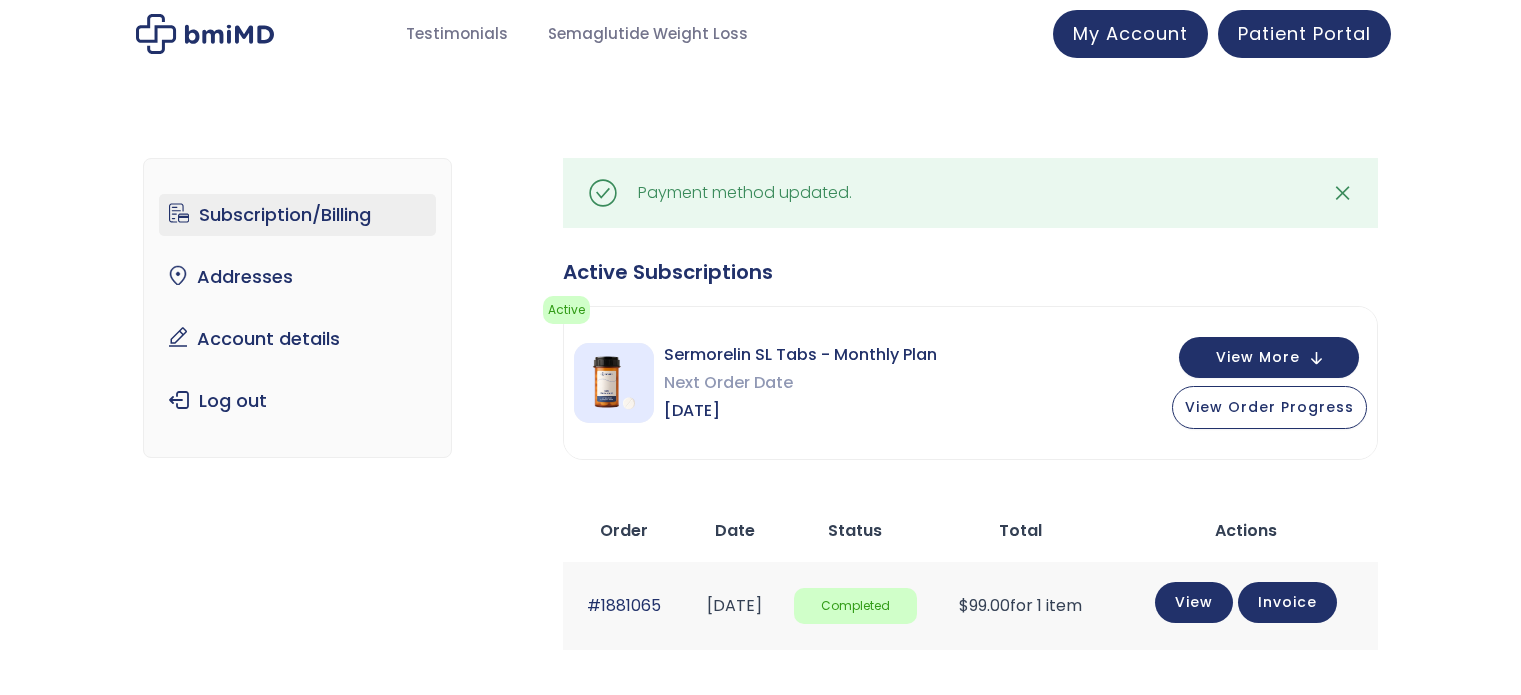 scroll, scrollTop: 0, scrollLeft: 0, axis: both 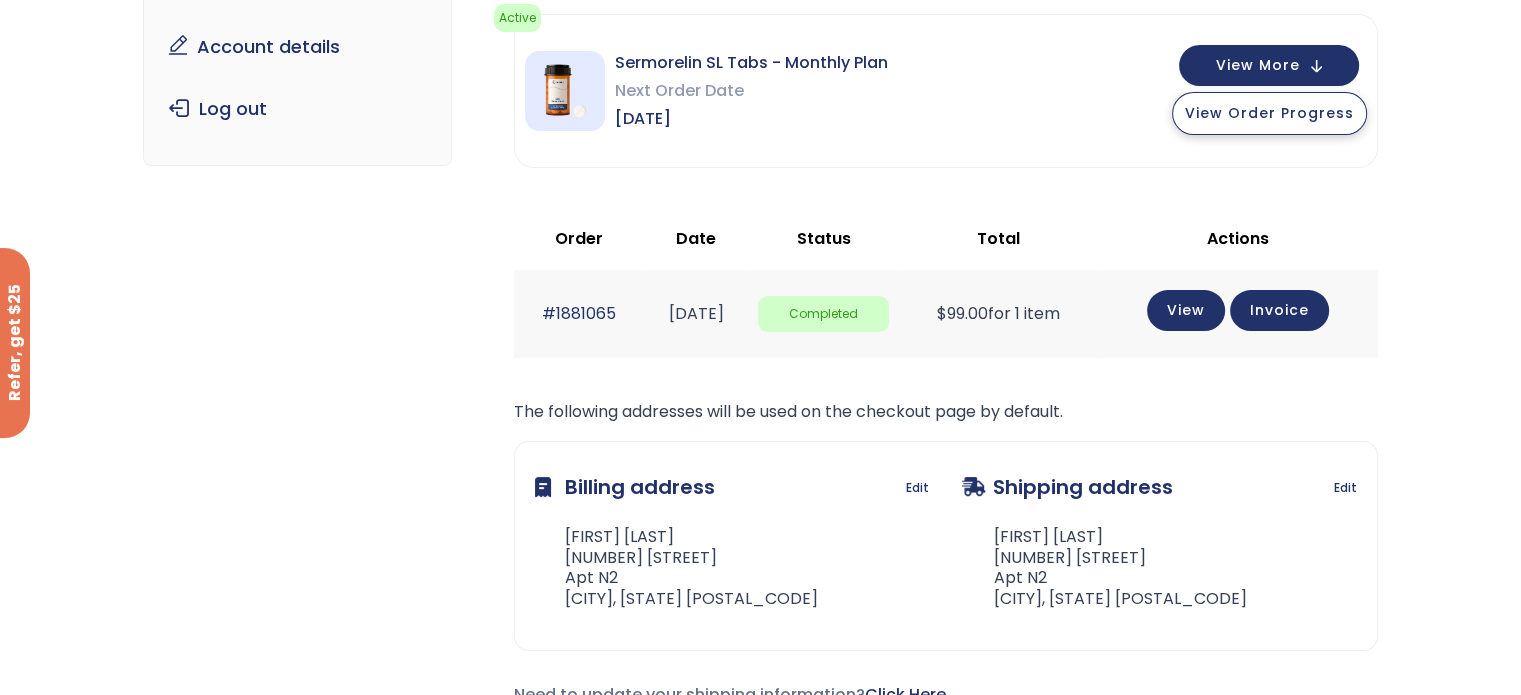 click on "View Order Progress" at bounding box center [1269, 113] 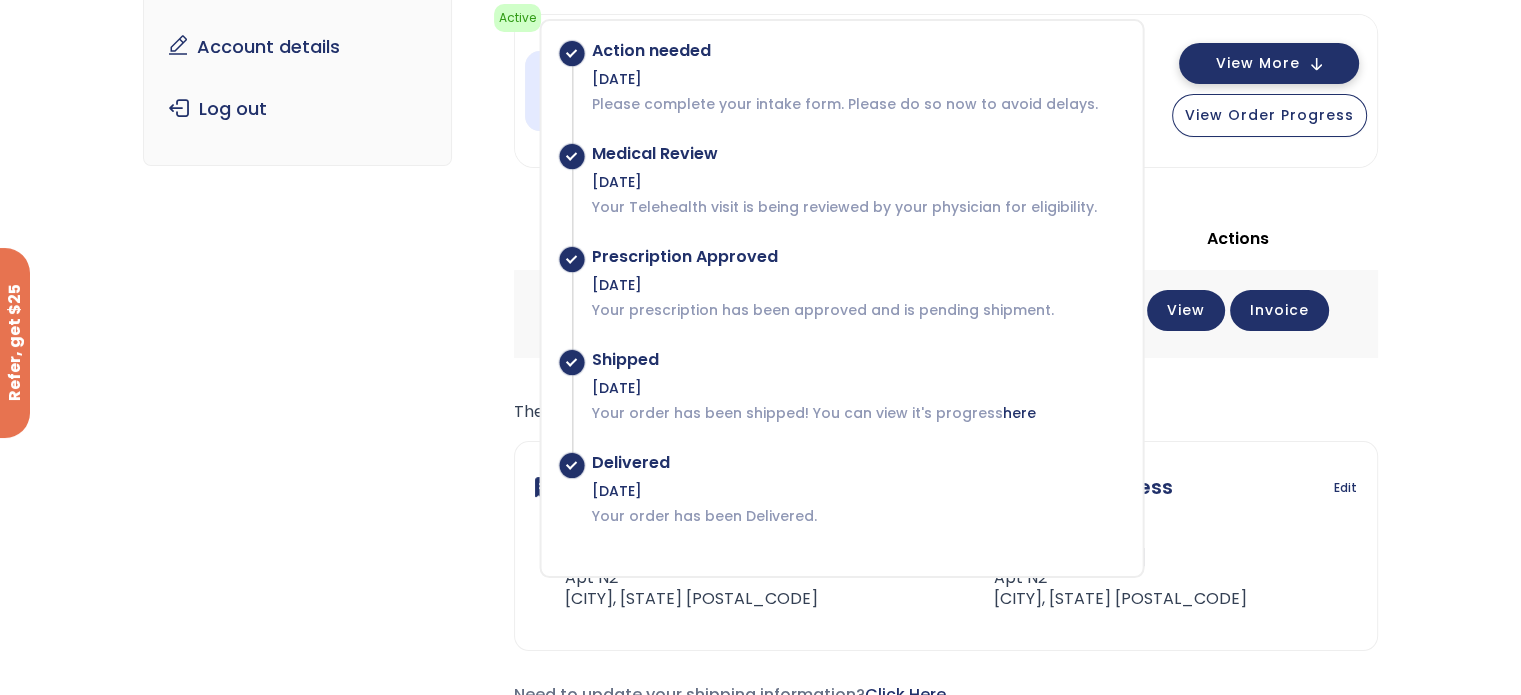 click on "View More" at bounding box center [1258, 63] 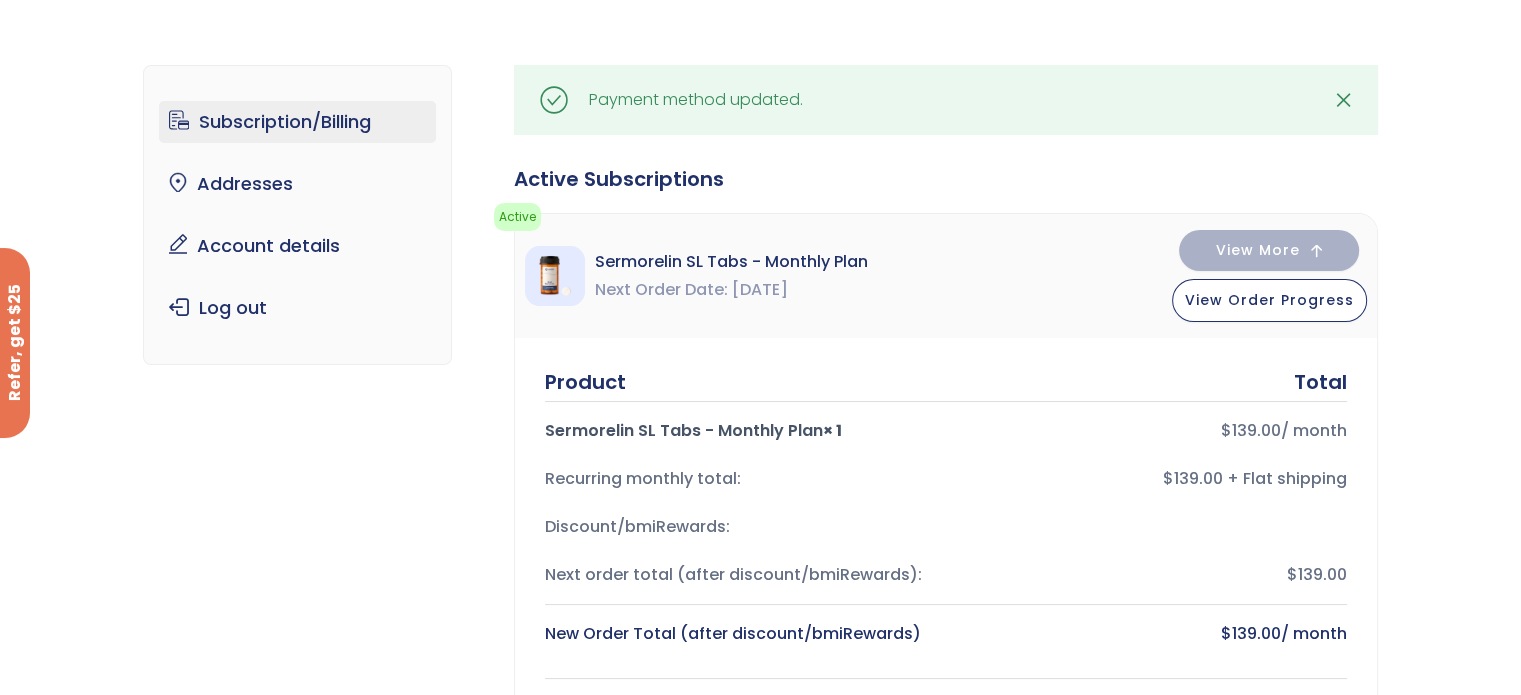 scroll, scrollTop: 92, scrollLeft: 0, axis: vertical 